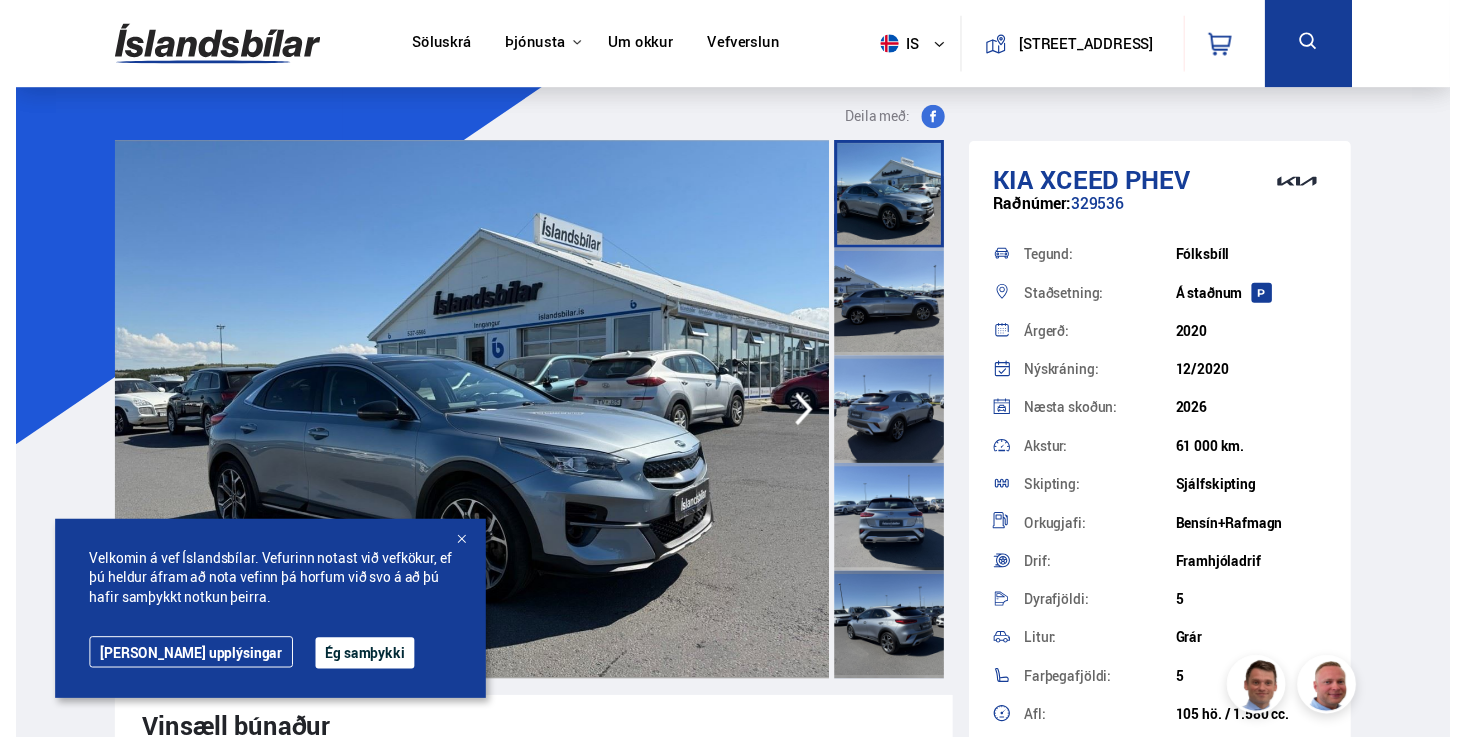 scroll, scrollTop: 0, scrollLeft: 0, axis: both 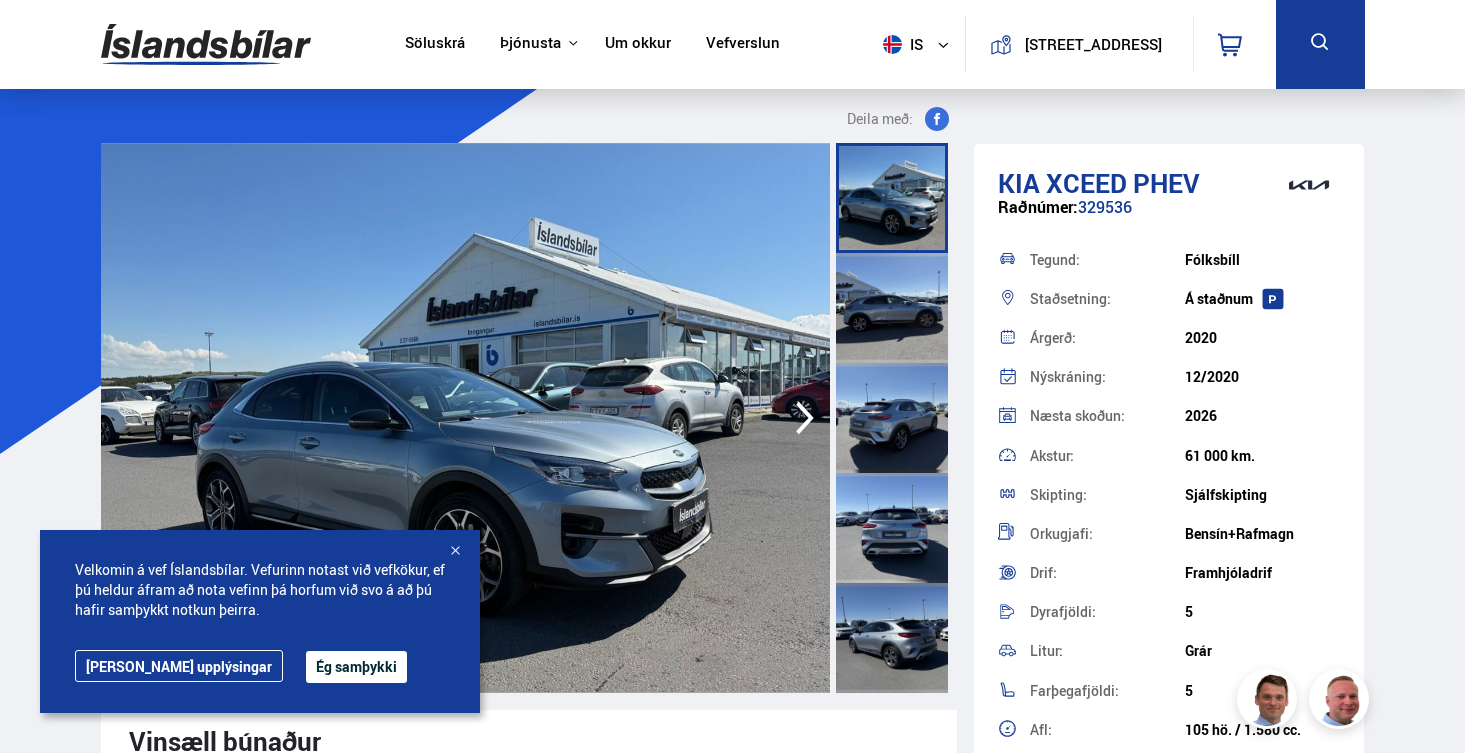 click at bounding box center (455, 552) 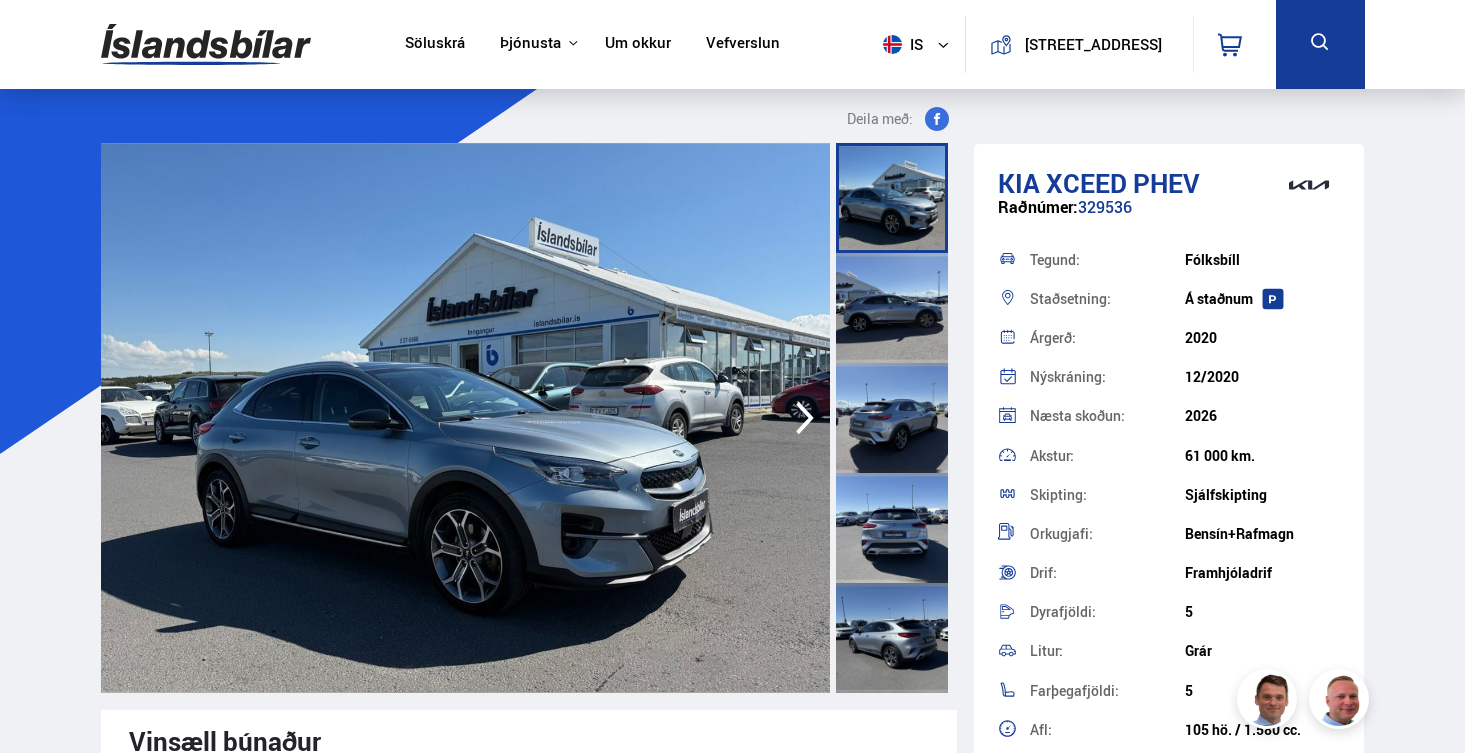 click 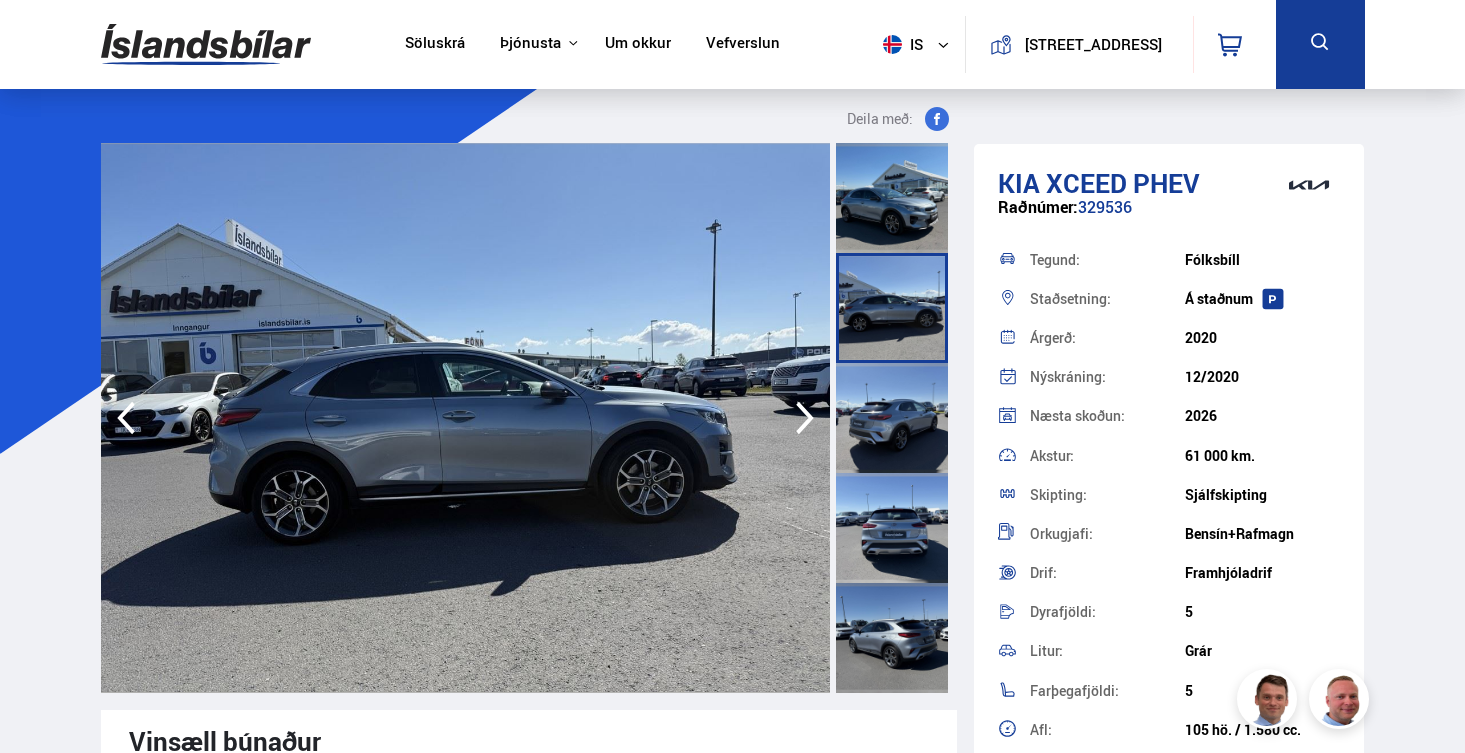click 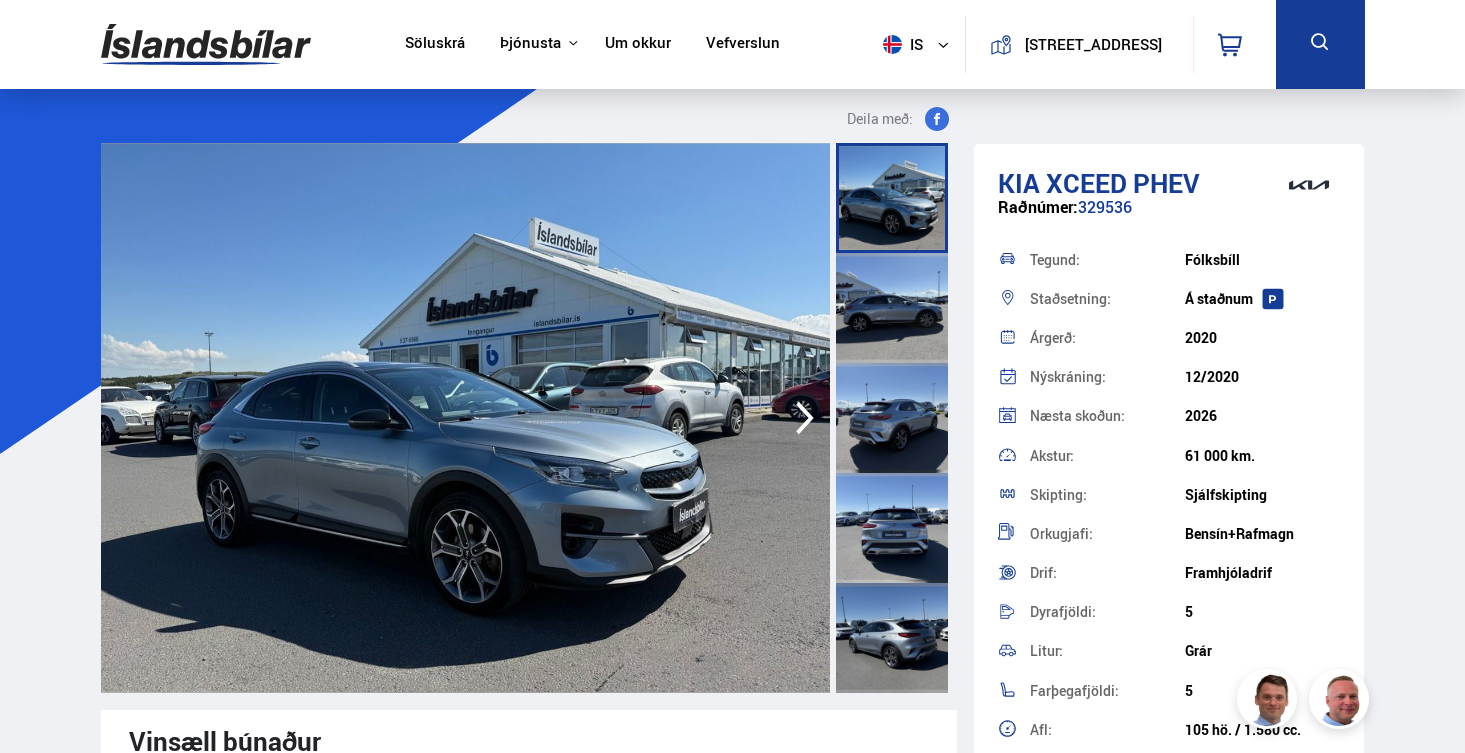 click 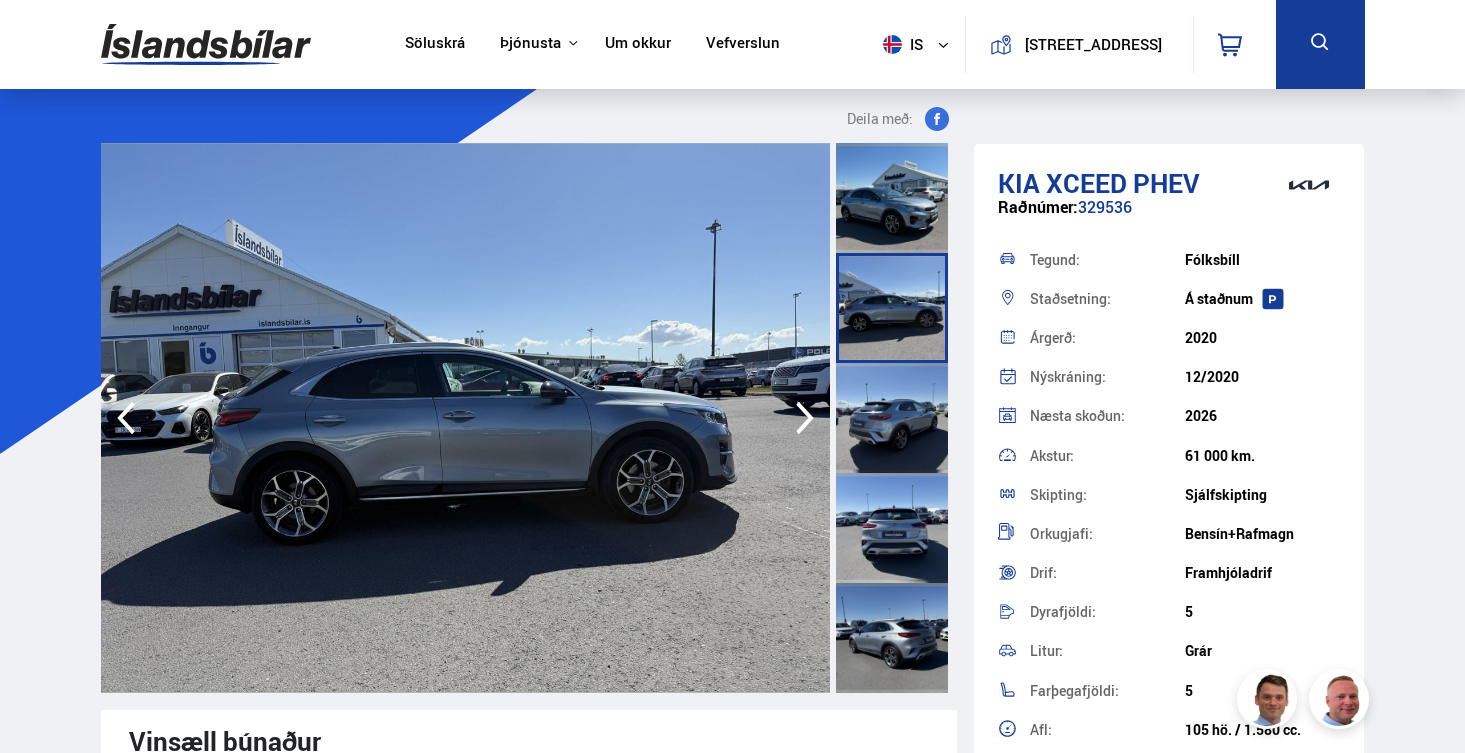 click 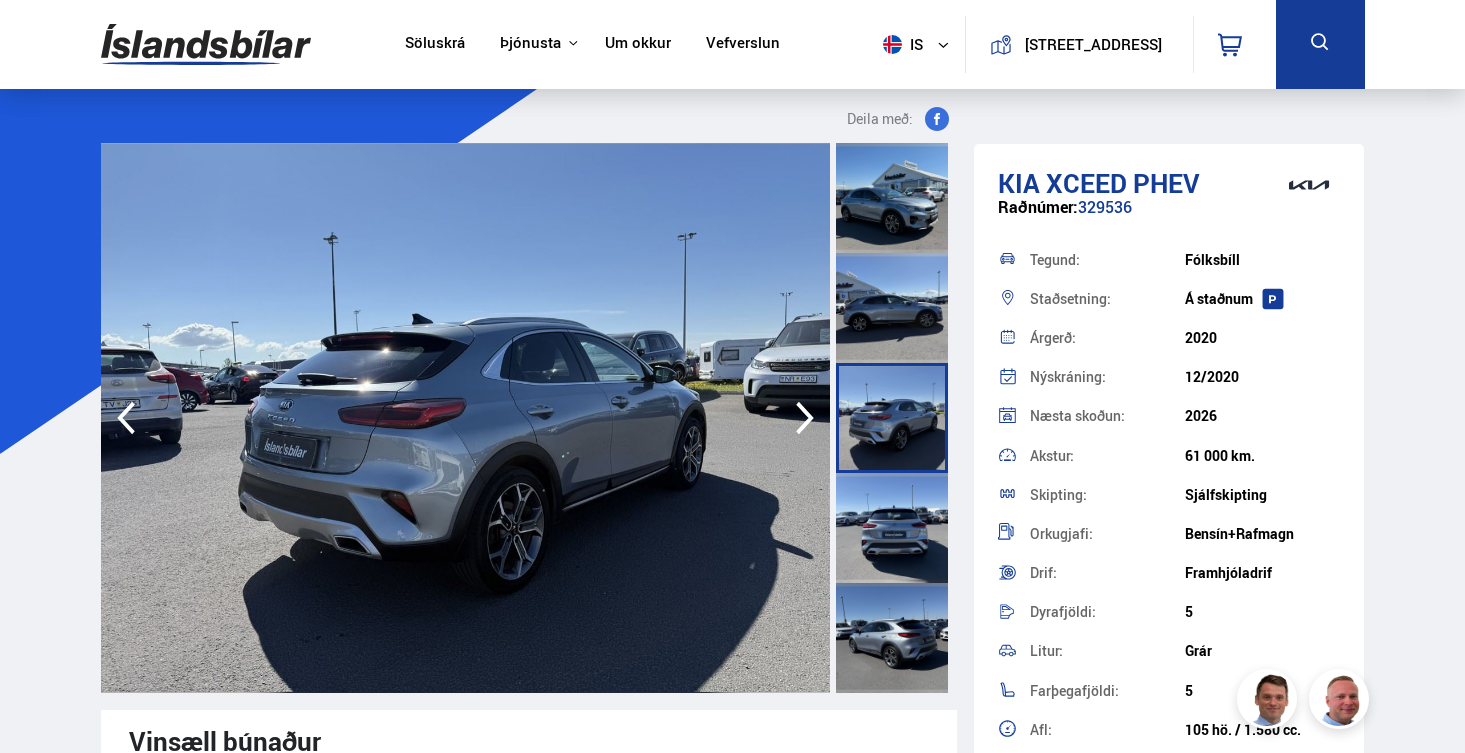 click 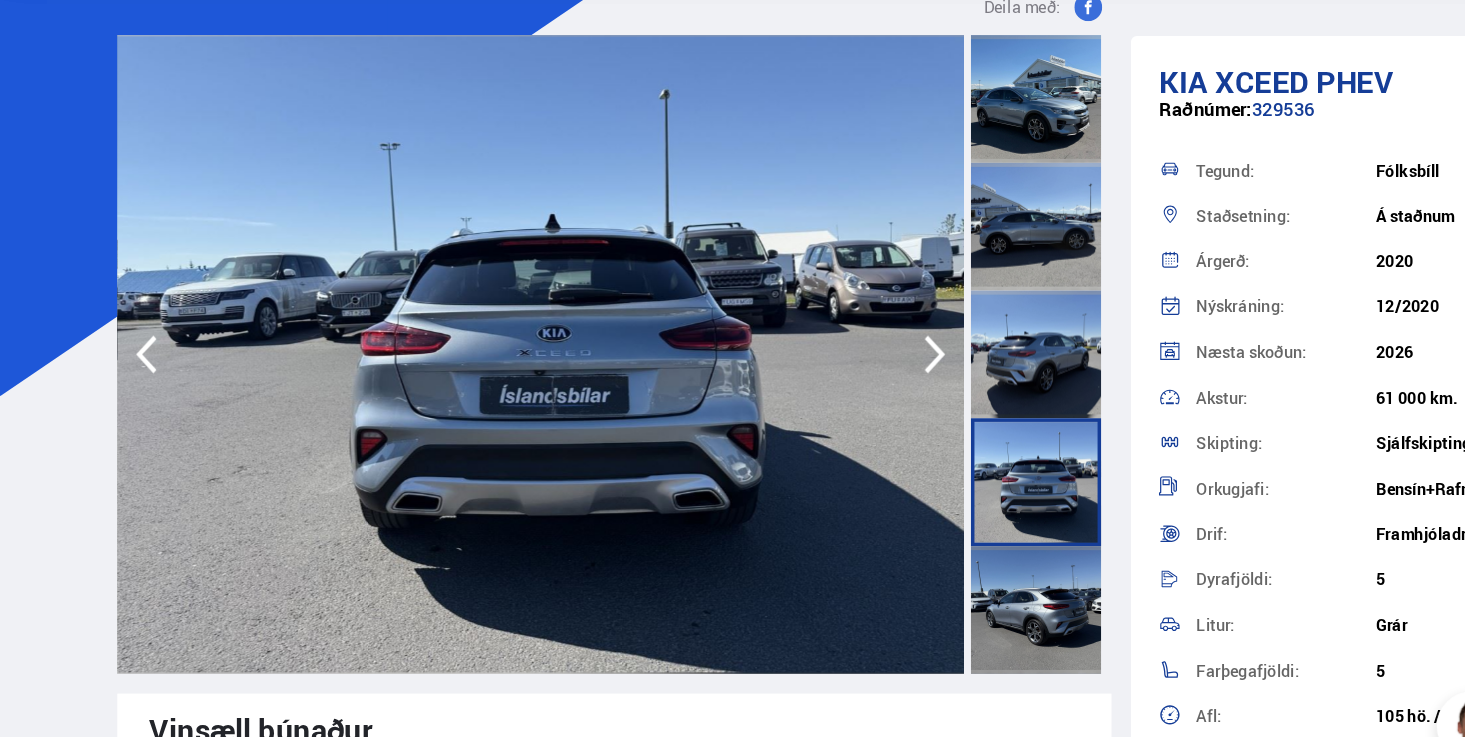 scroll, scrollTop: 55, scrollLeft: 0, axis: vertical 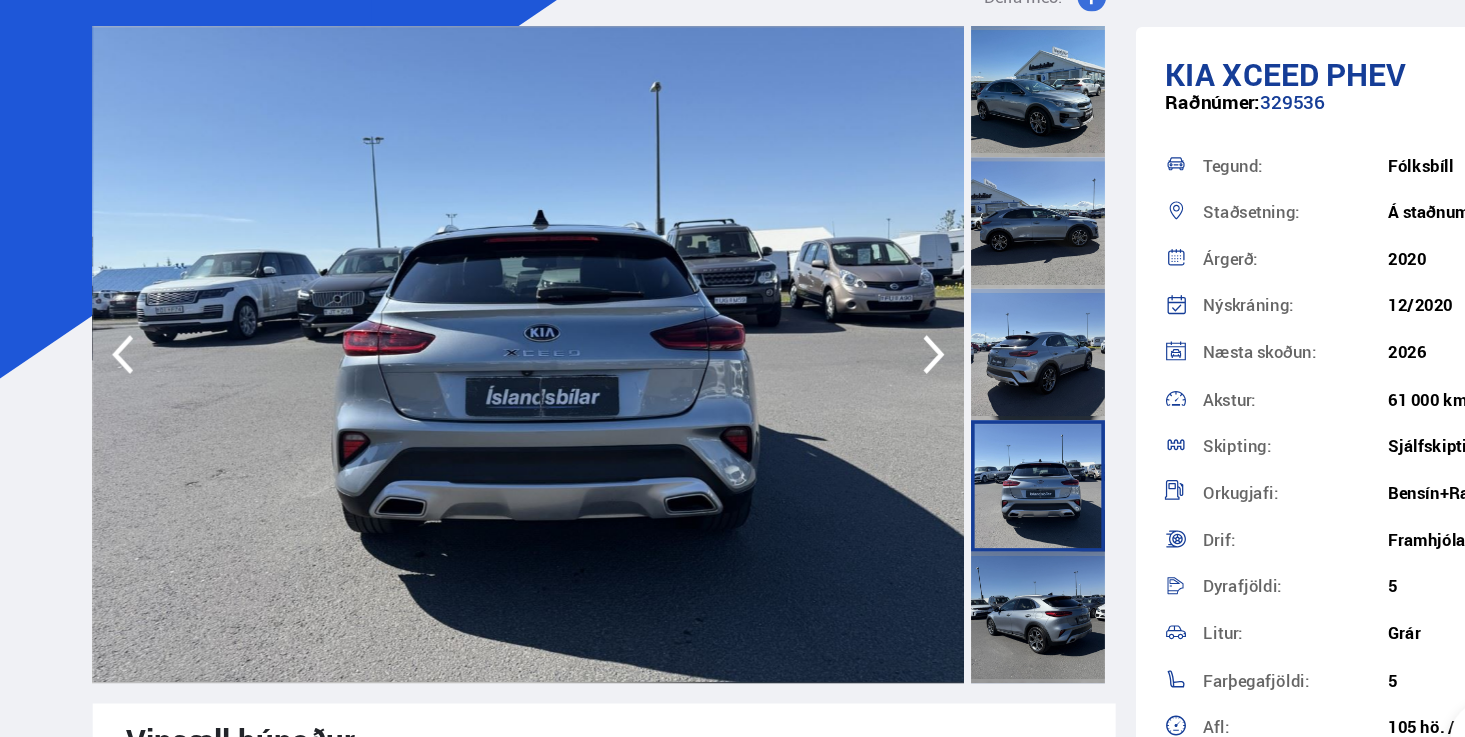 click at bounding box center (466, 363) 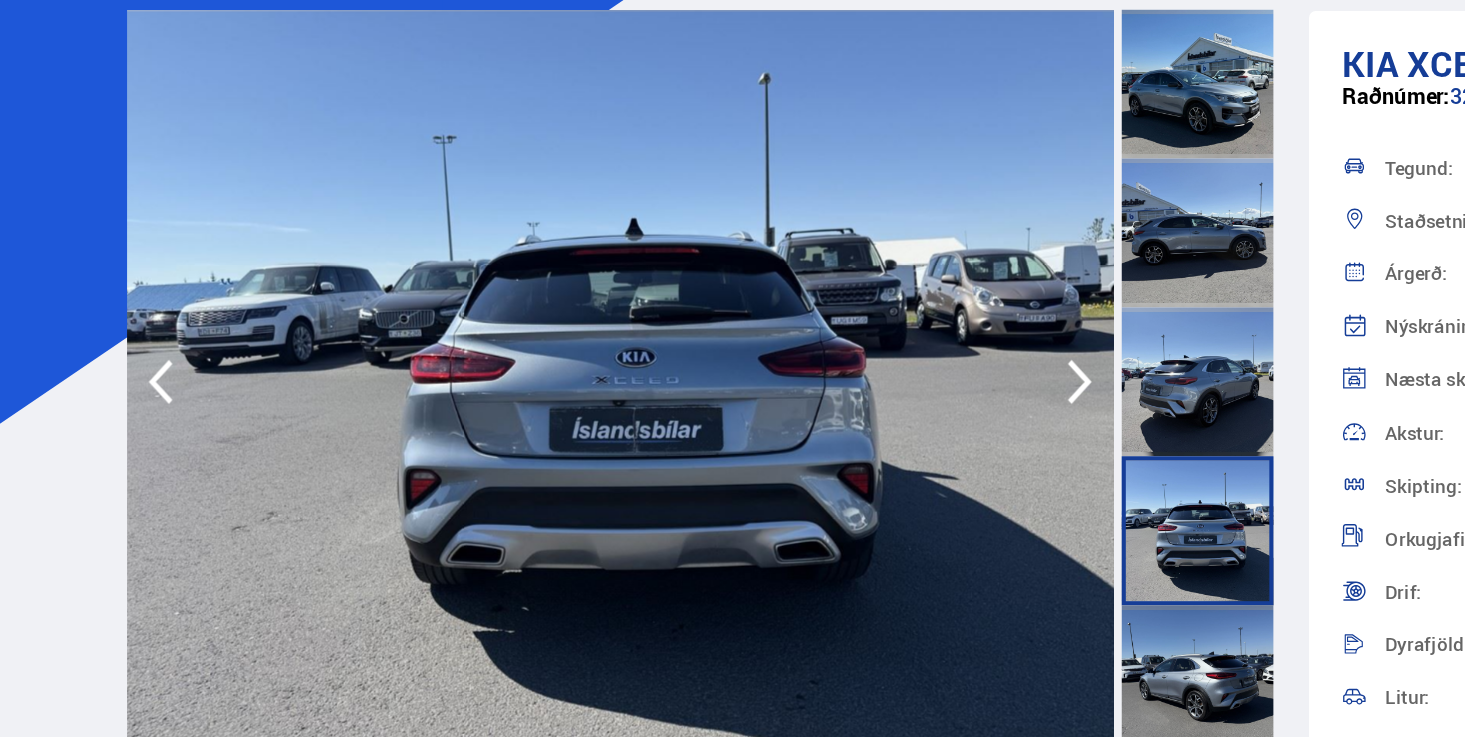 click 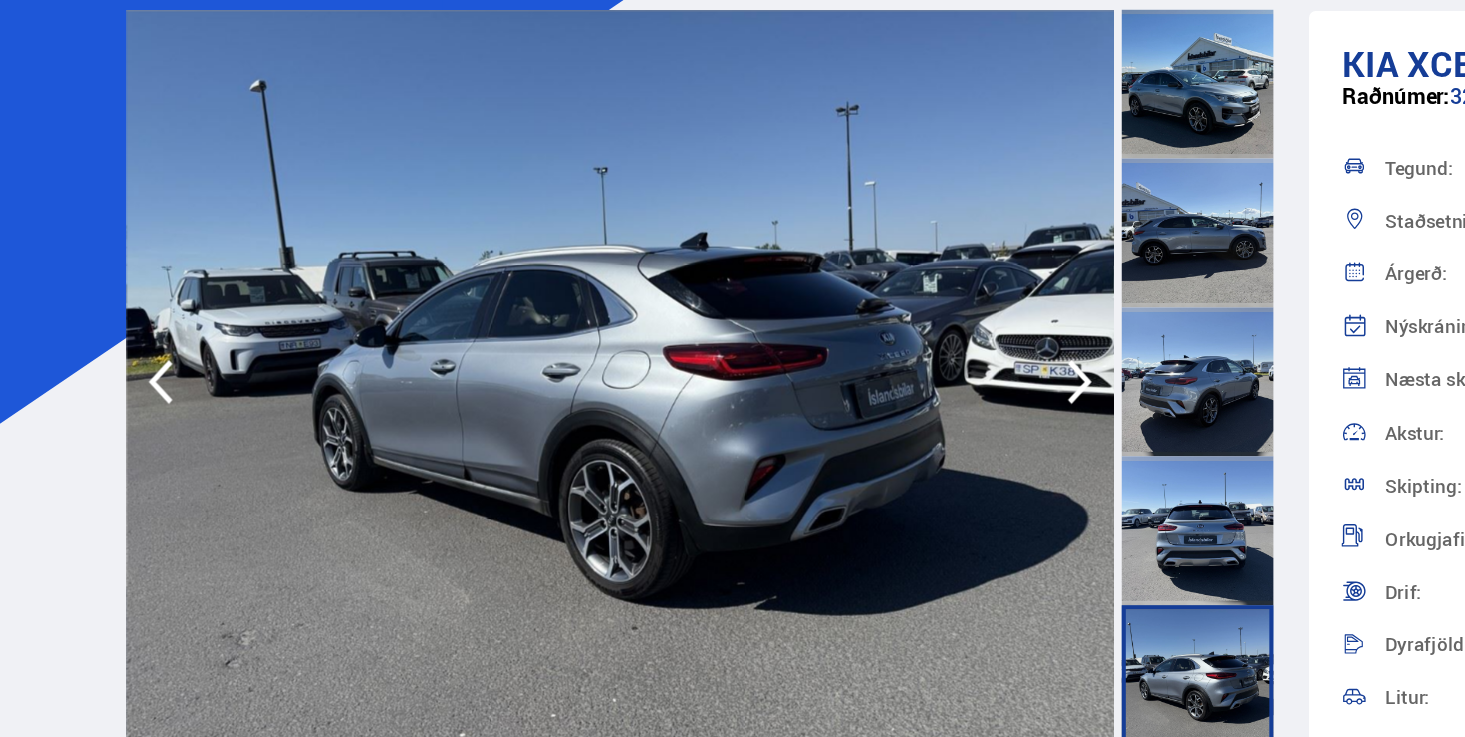 click 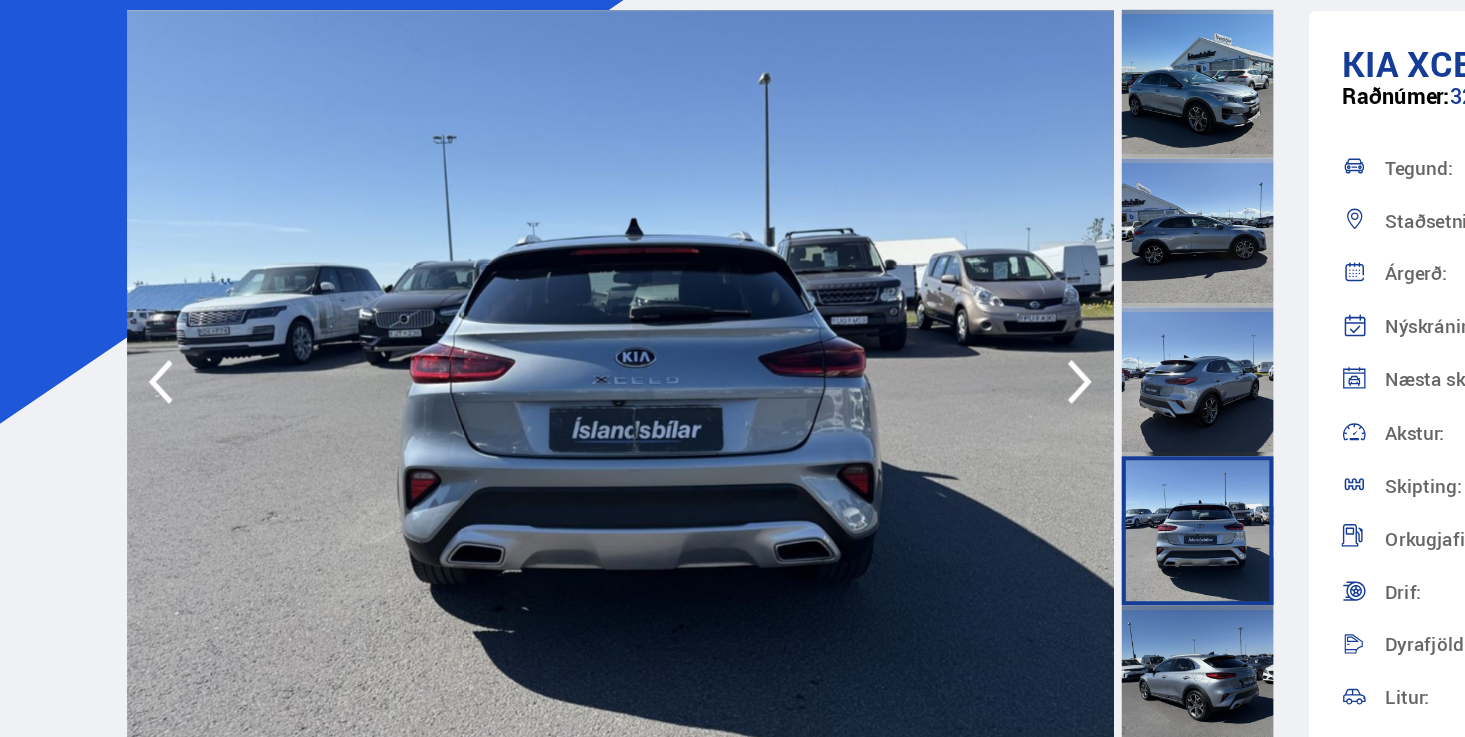 click 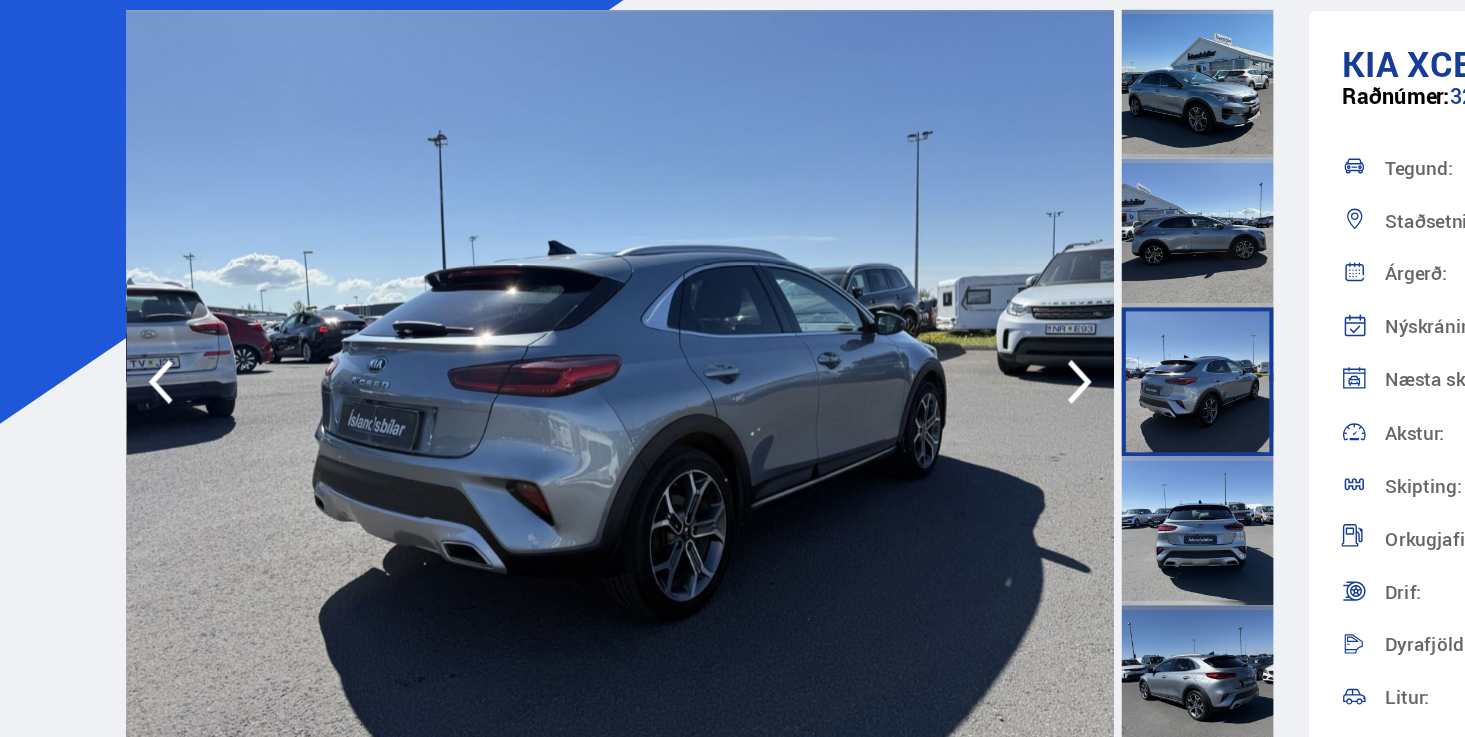 click 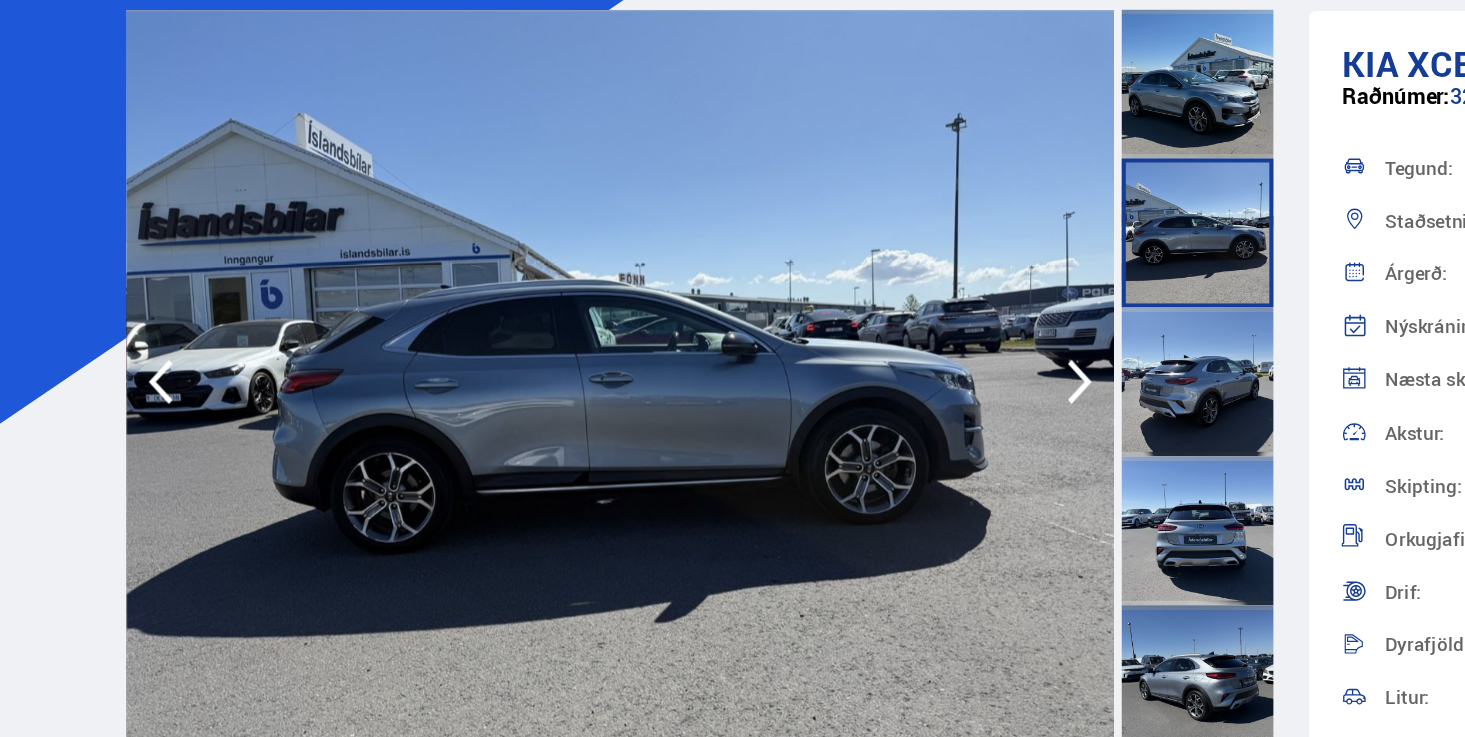 click 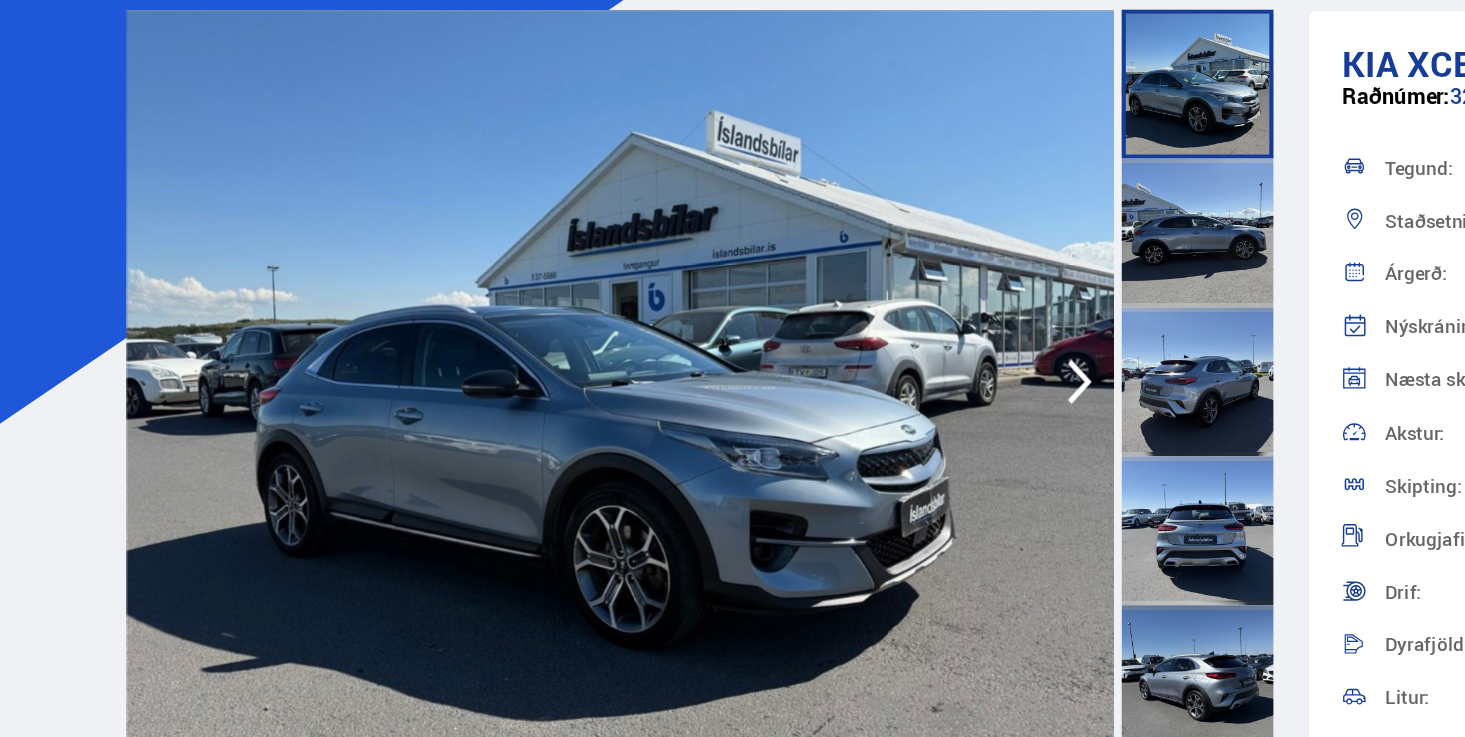 click 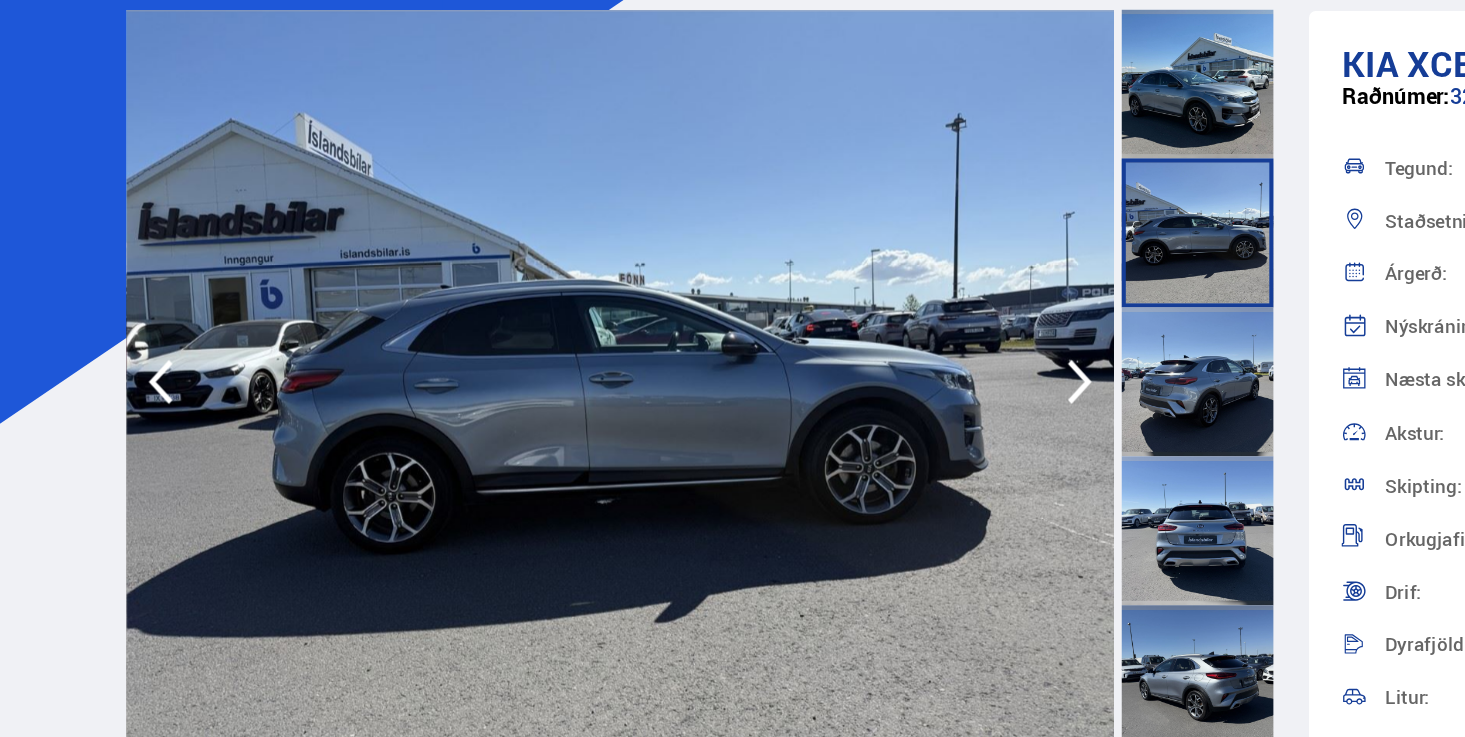 click 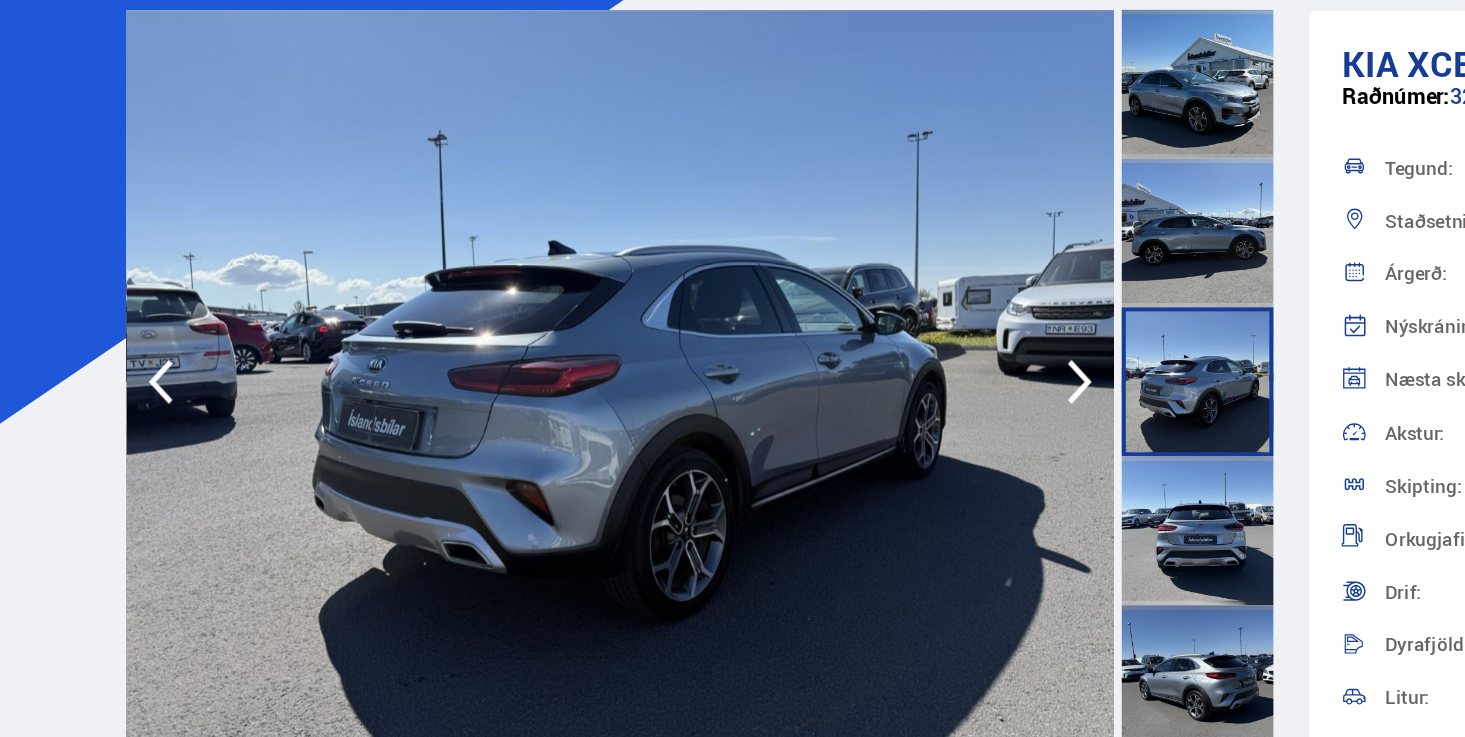click 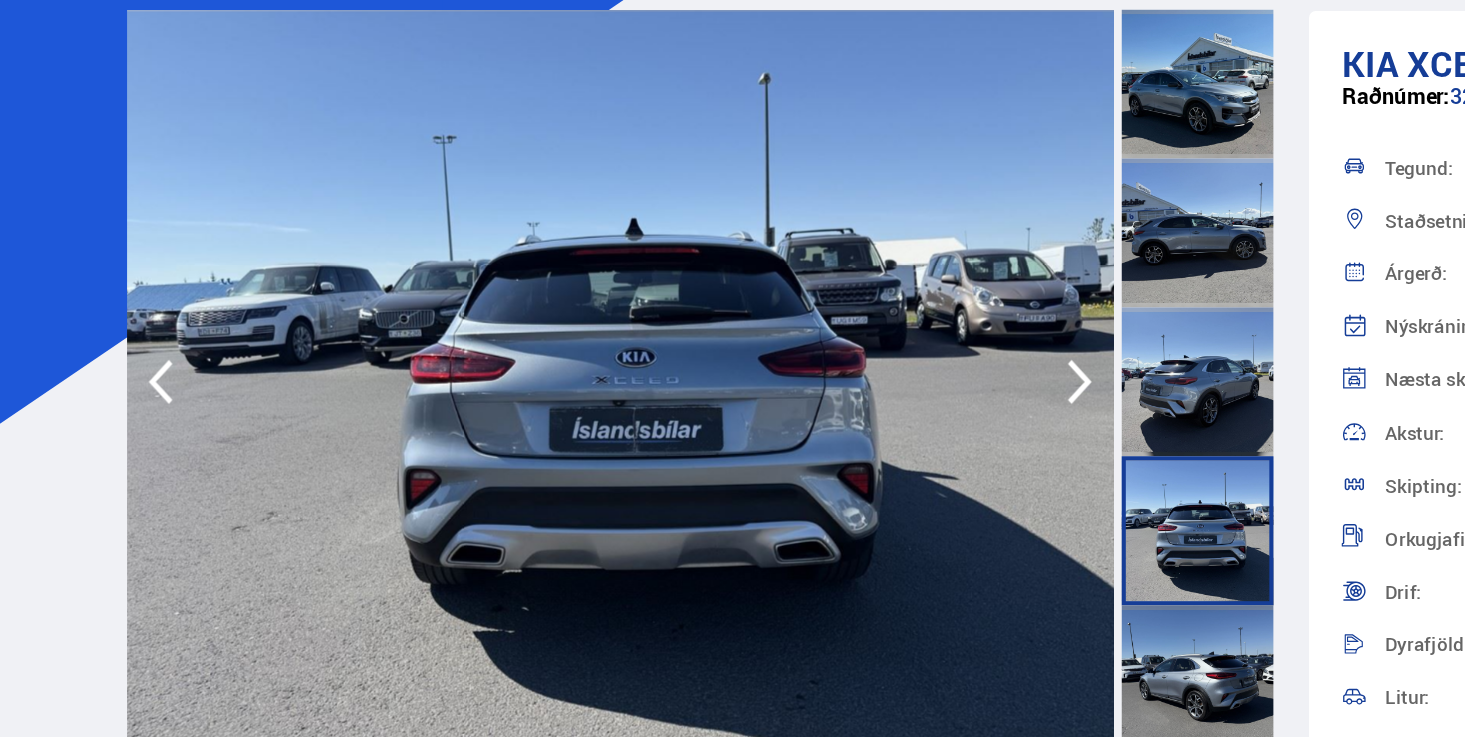 click 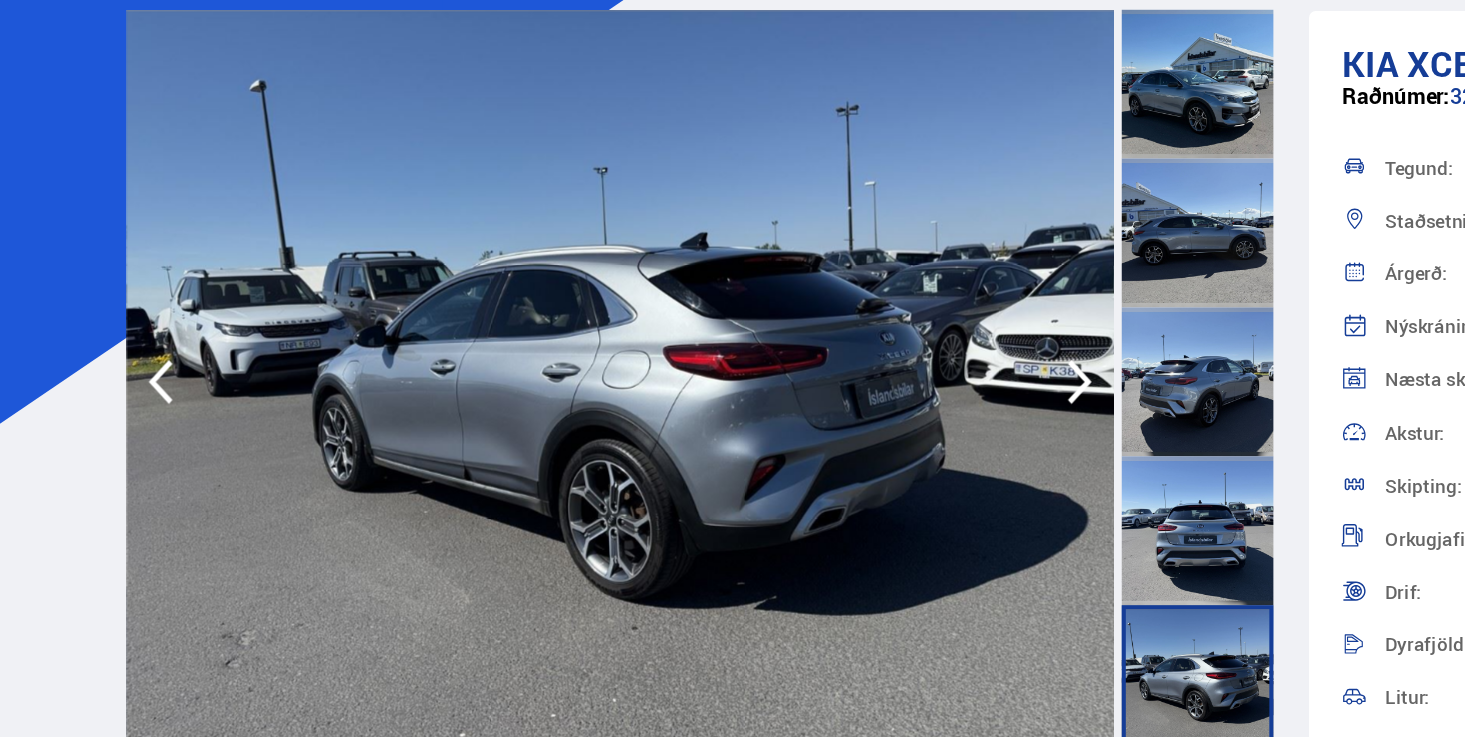 click 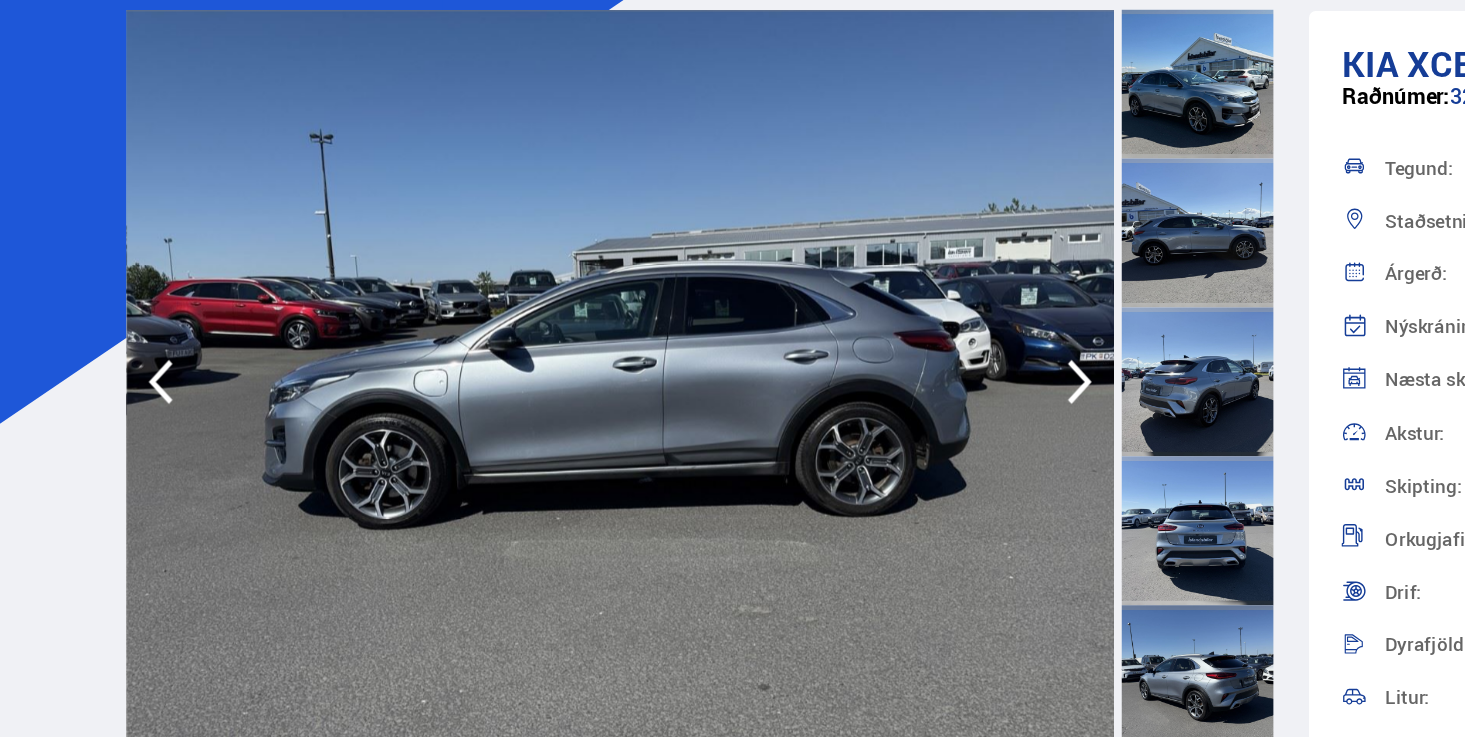 click 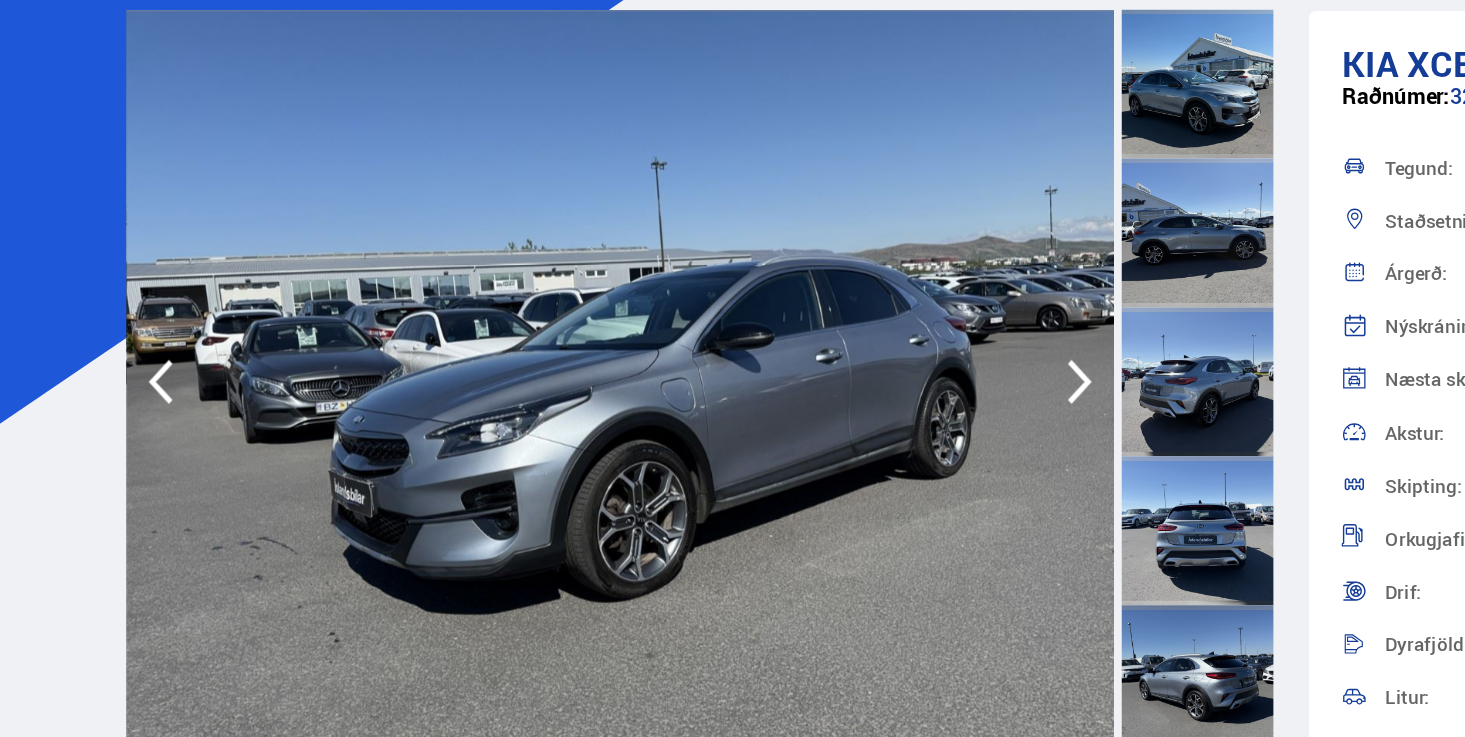 click 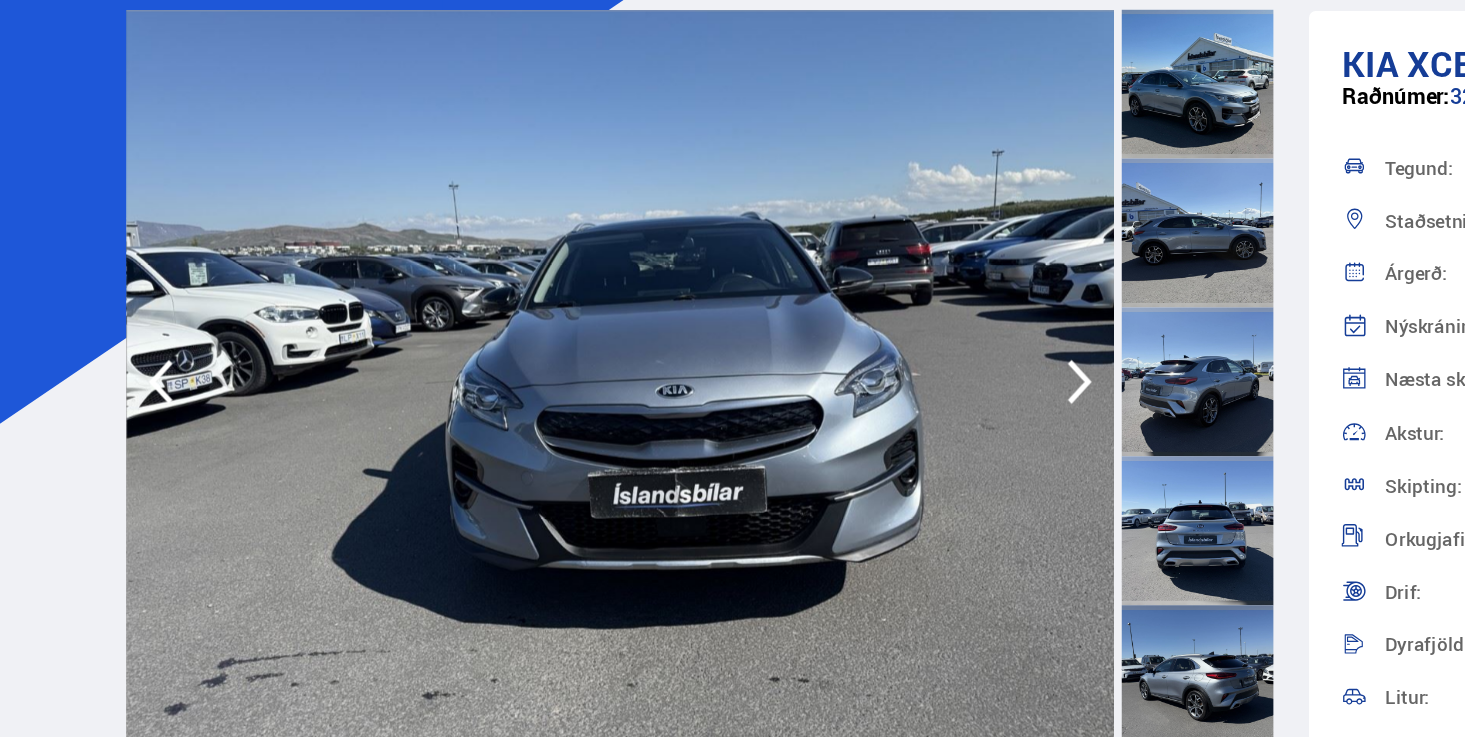 click 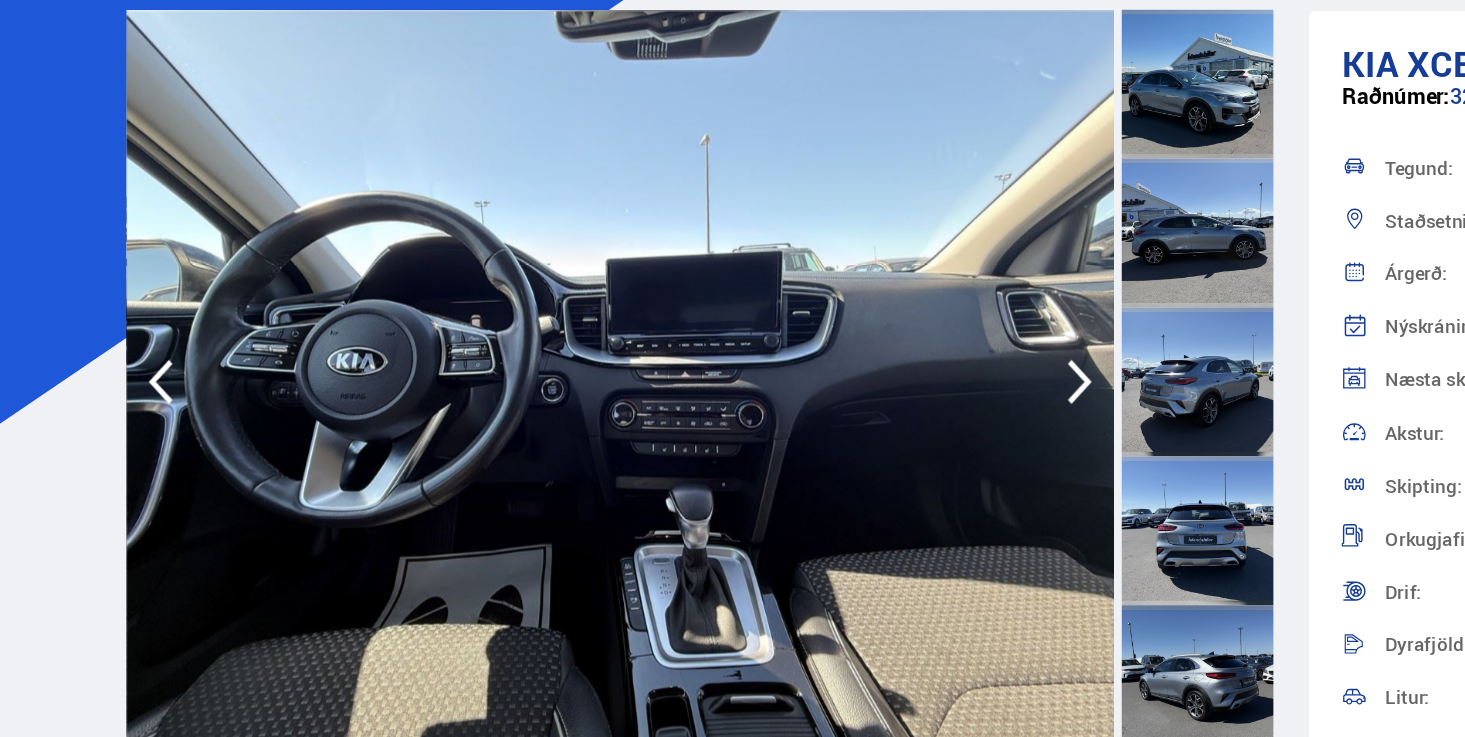 click 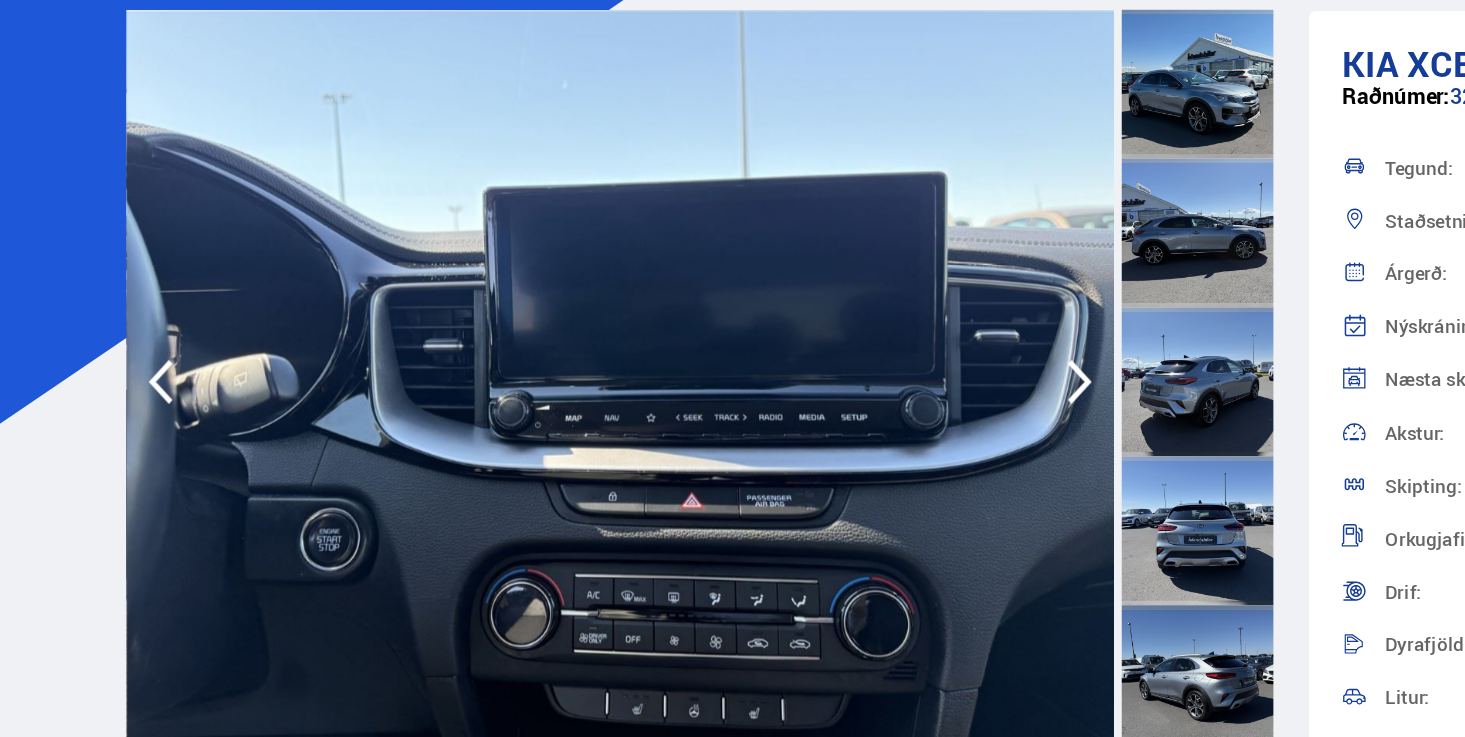 click 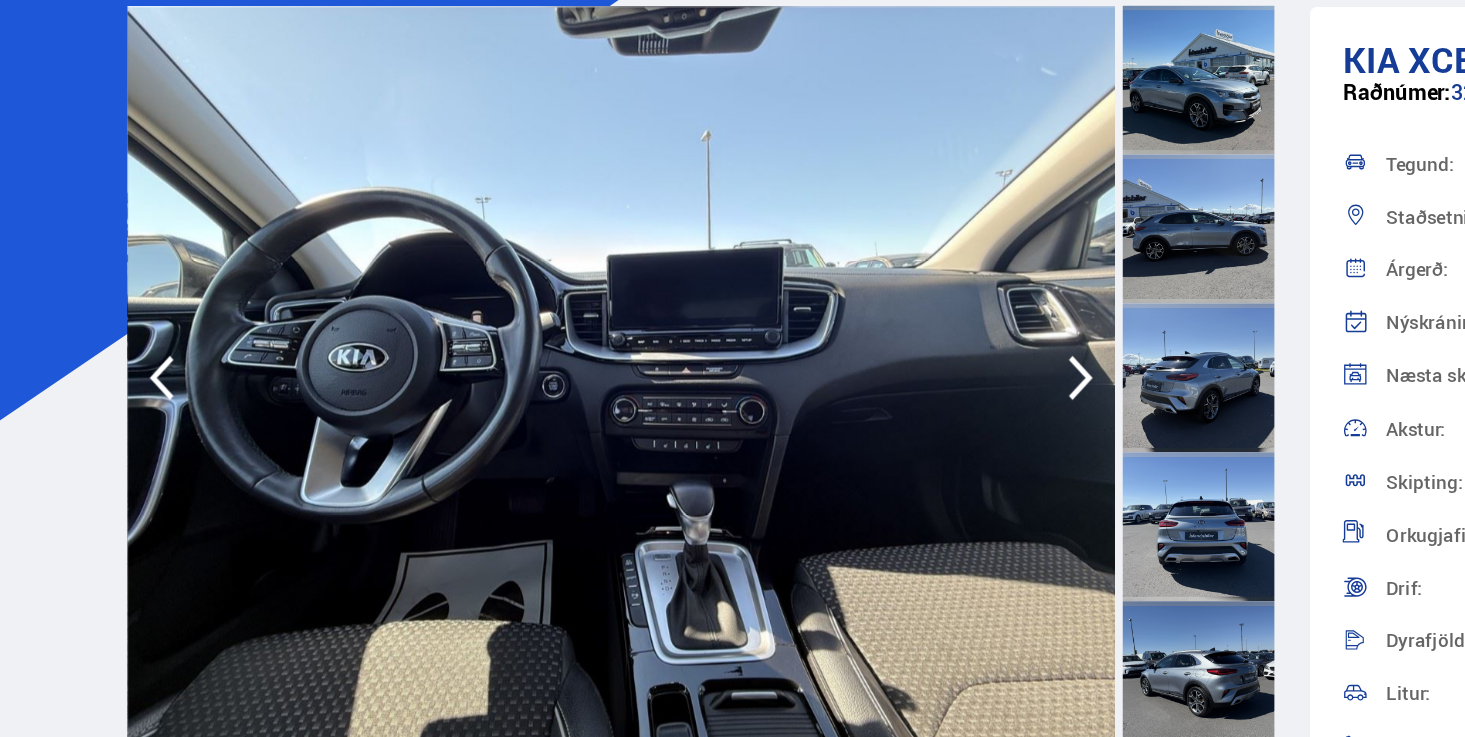 click 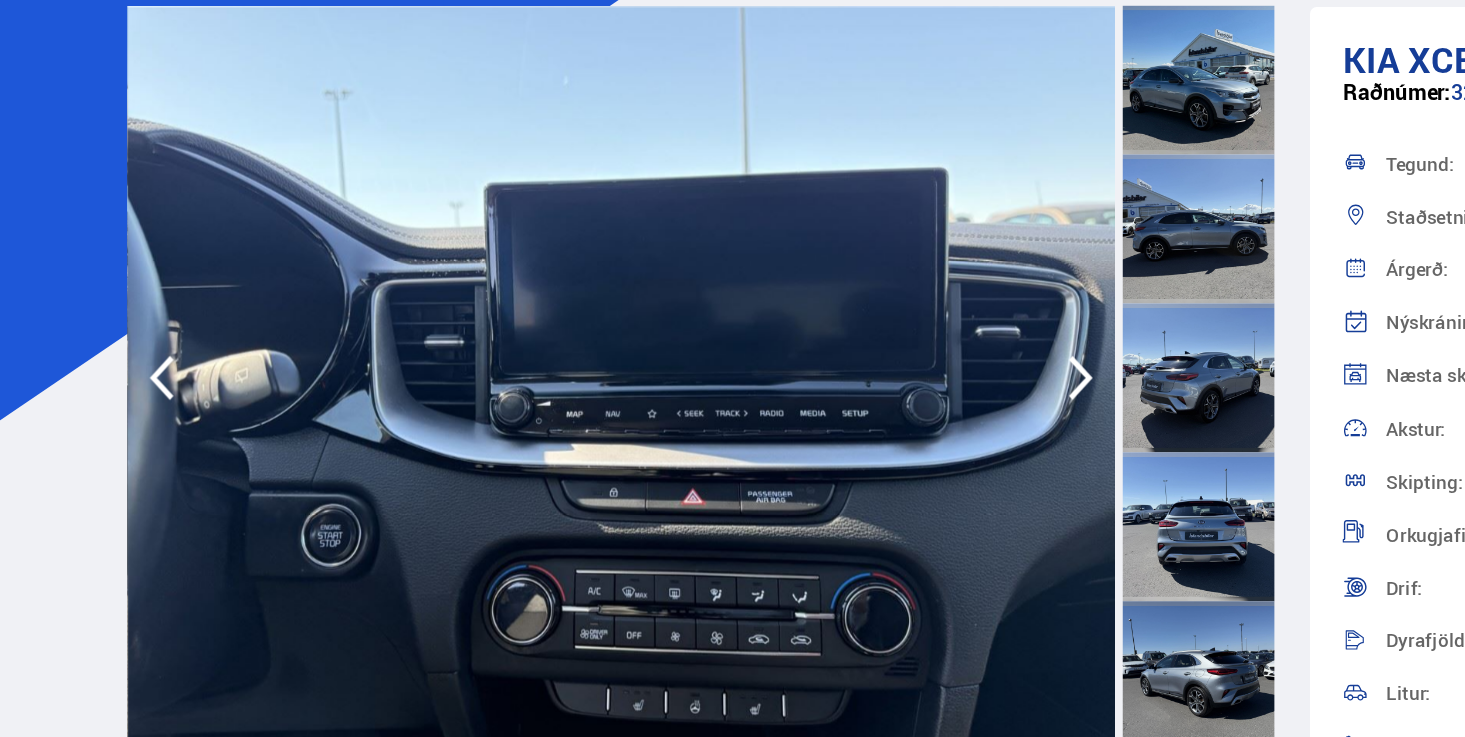 click 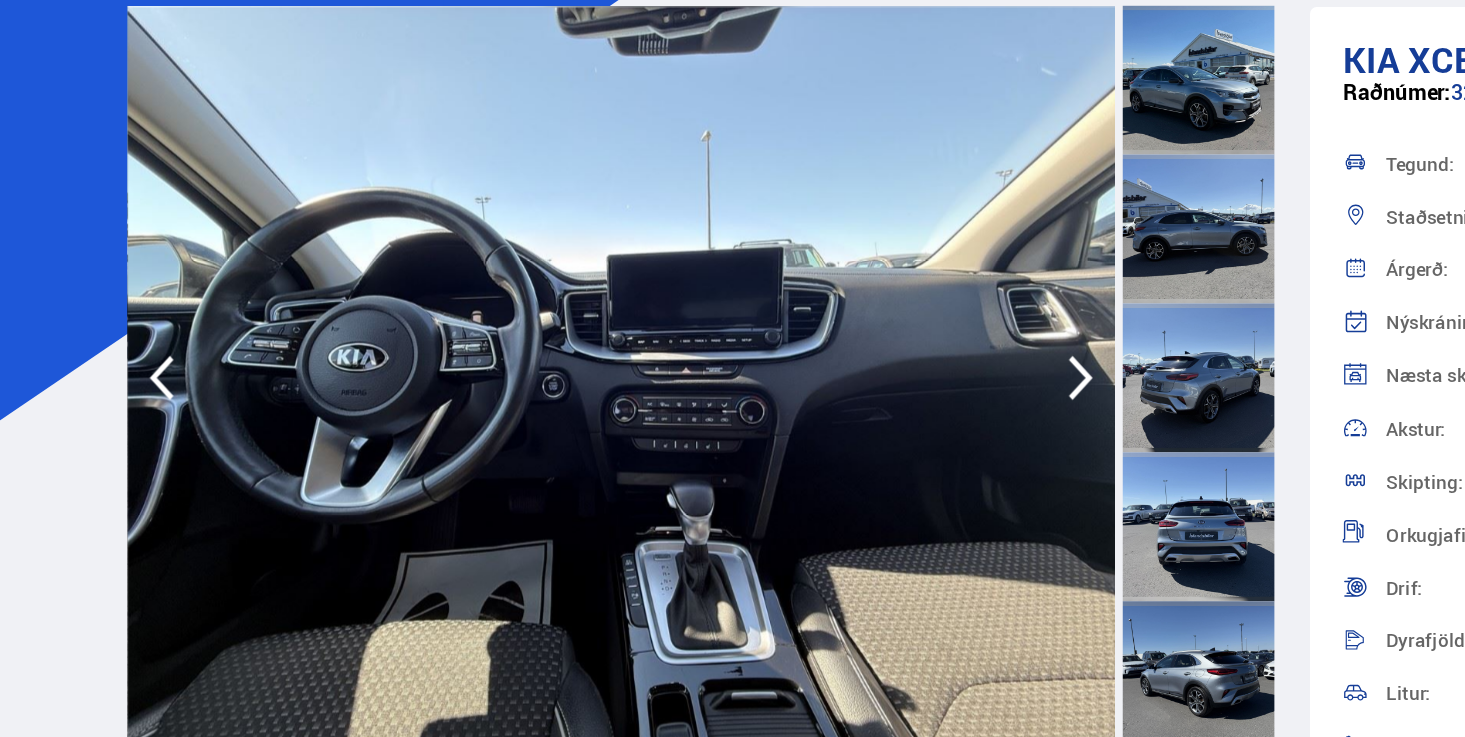 click 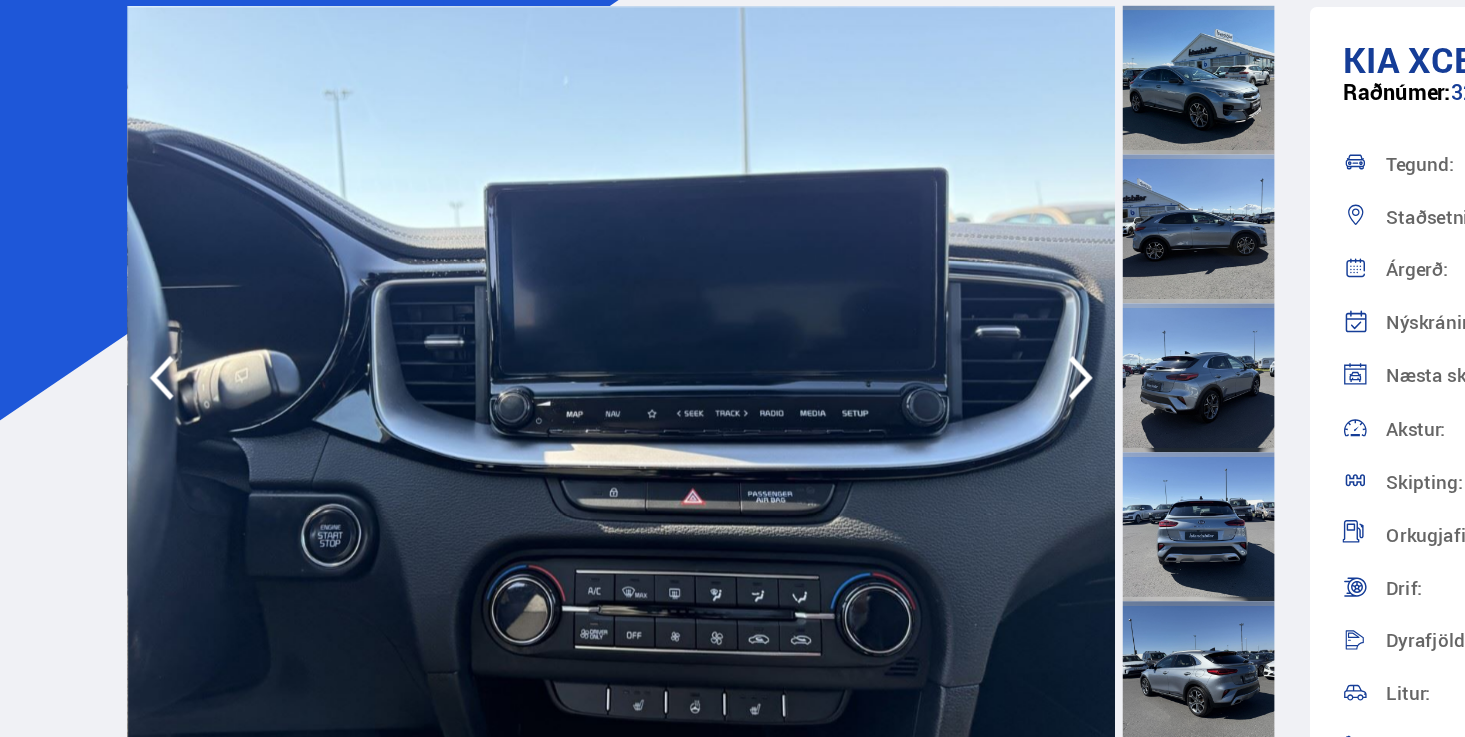 click 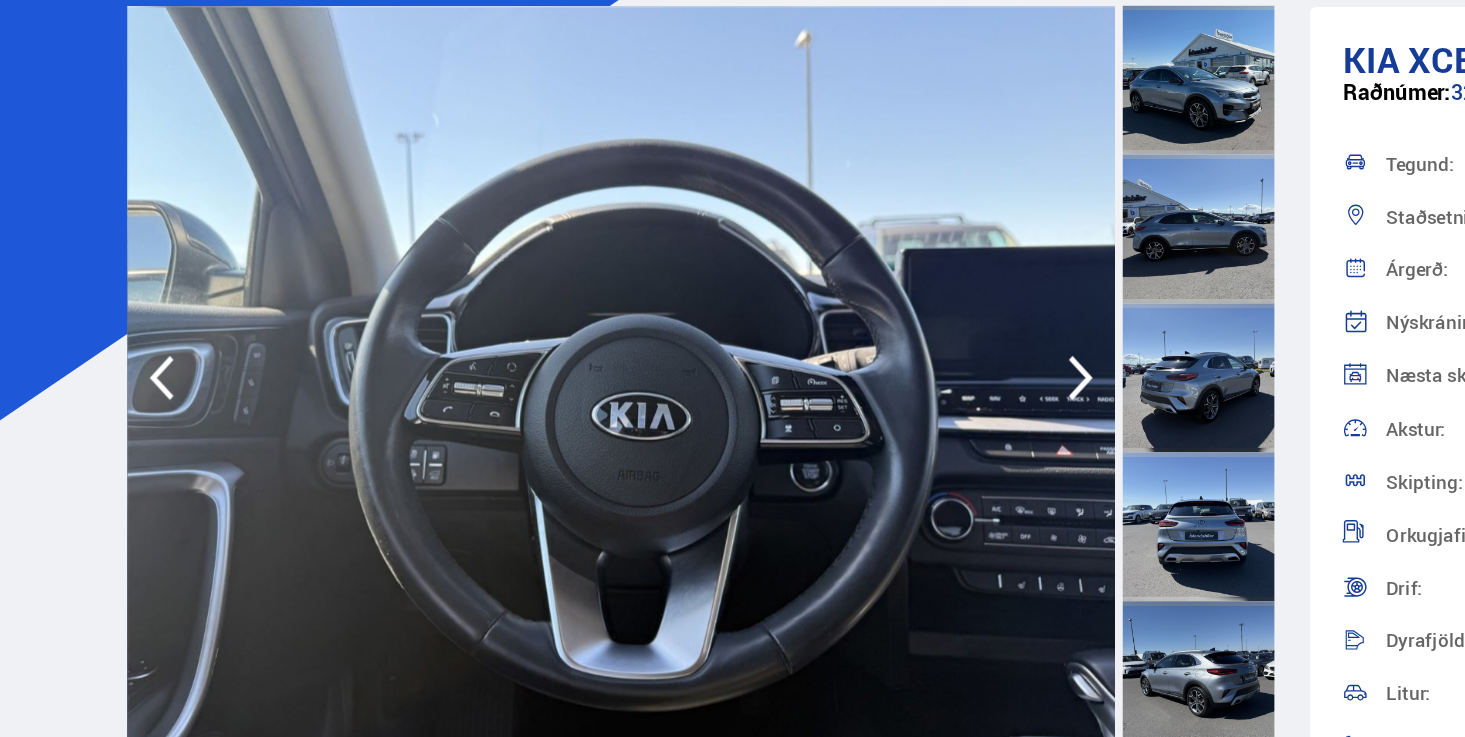 click 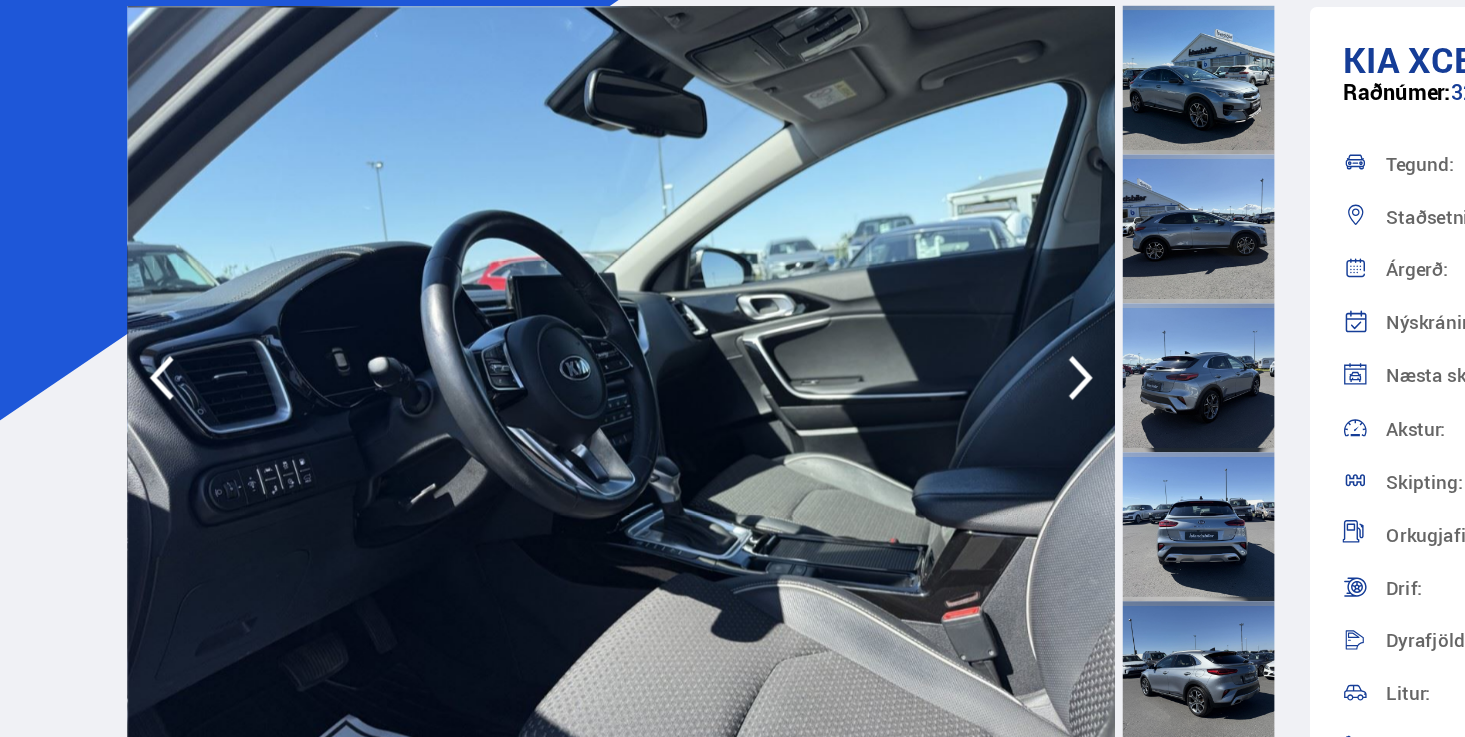 click 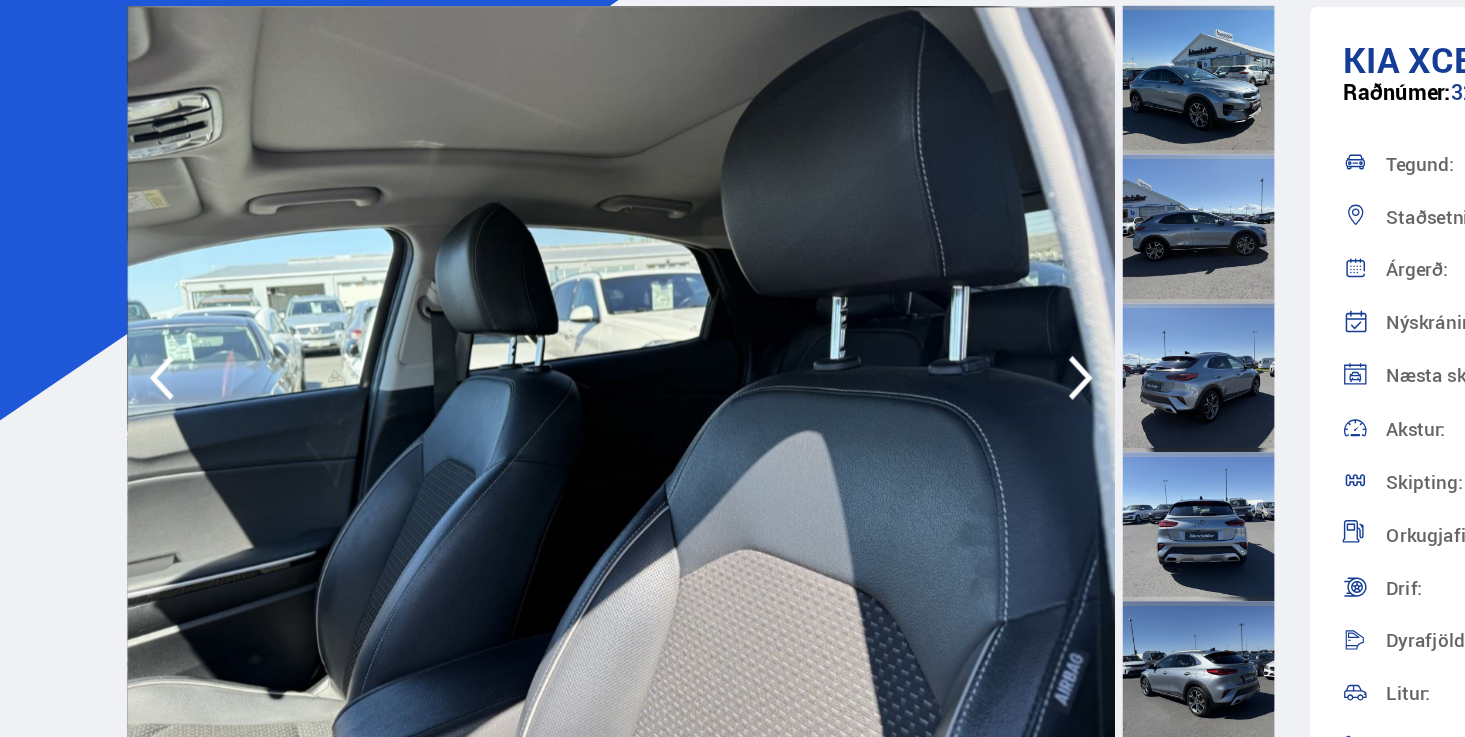 click 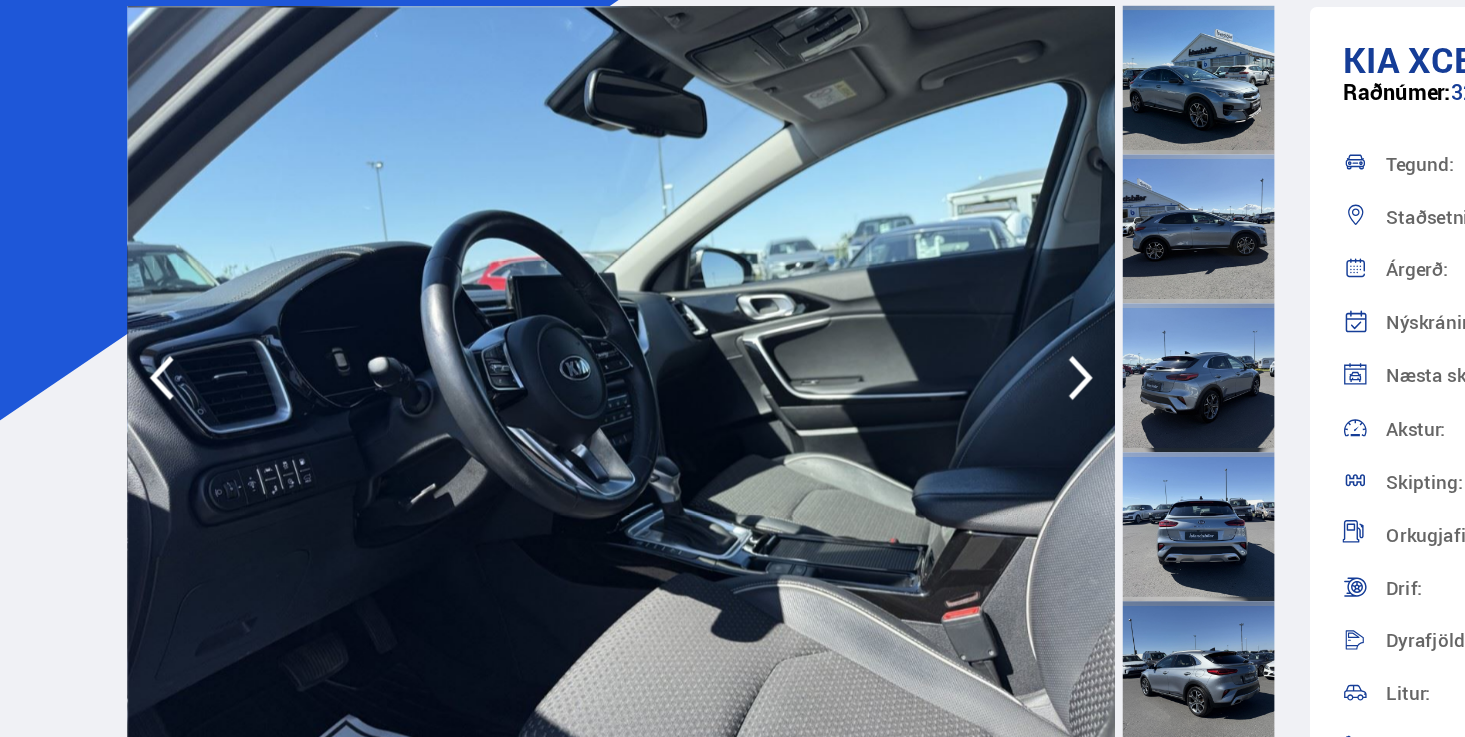 click 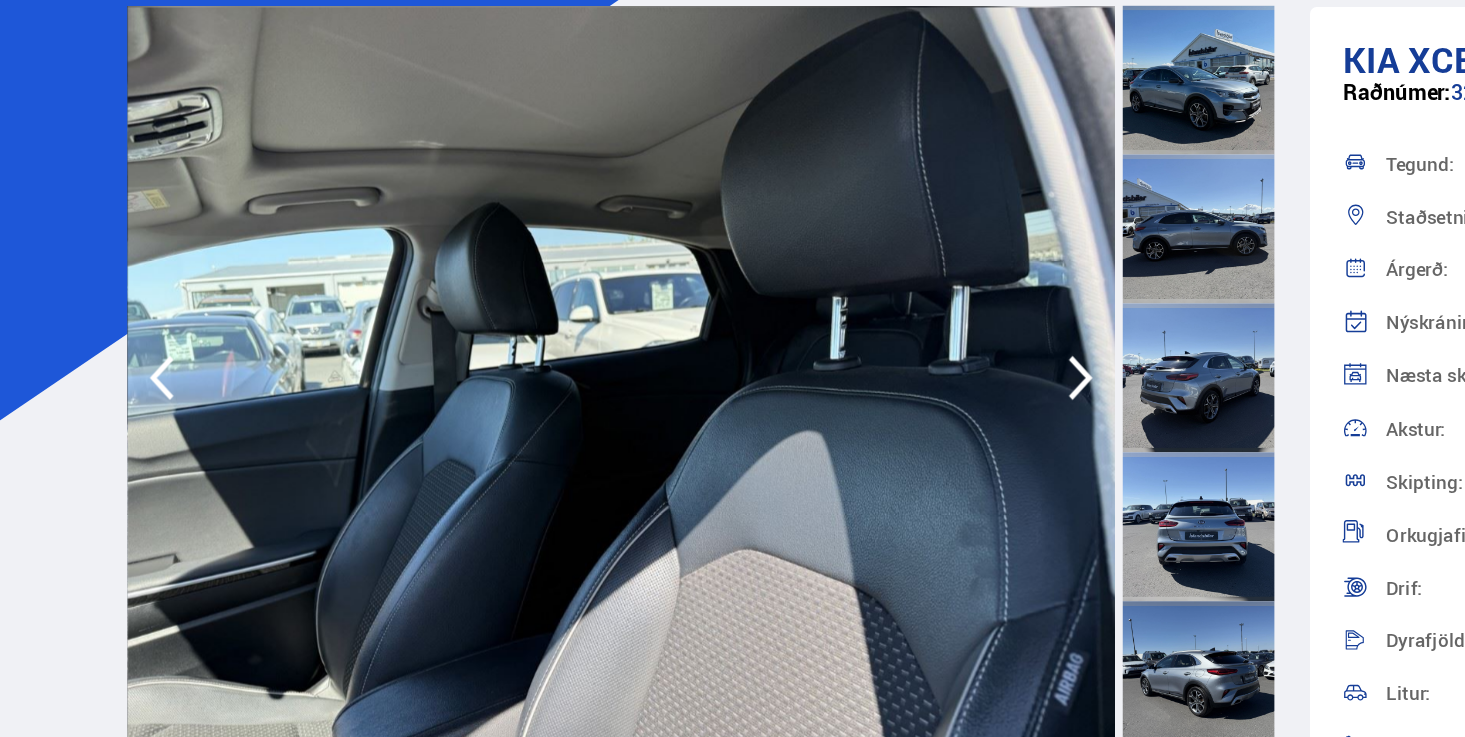 click 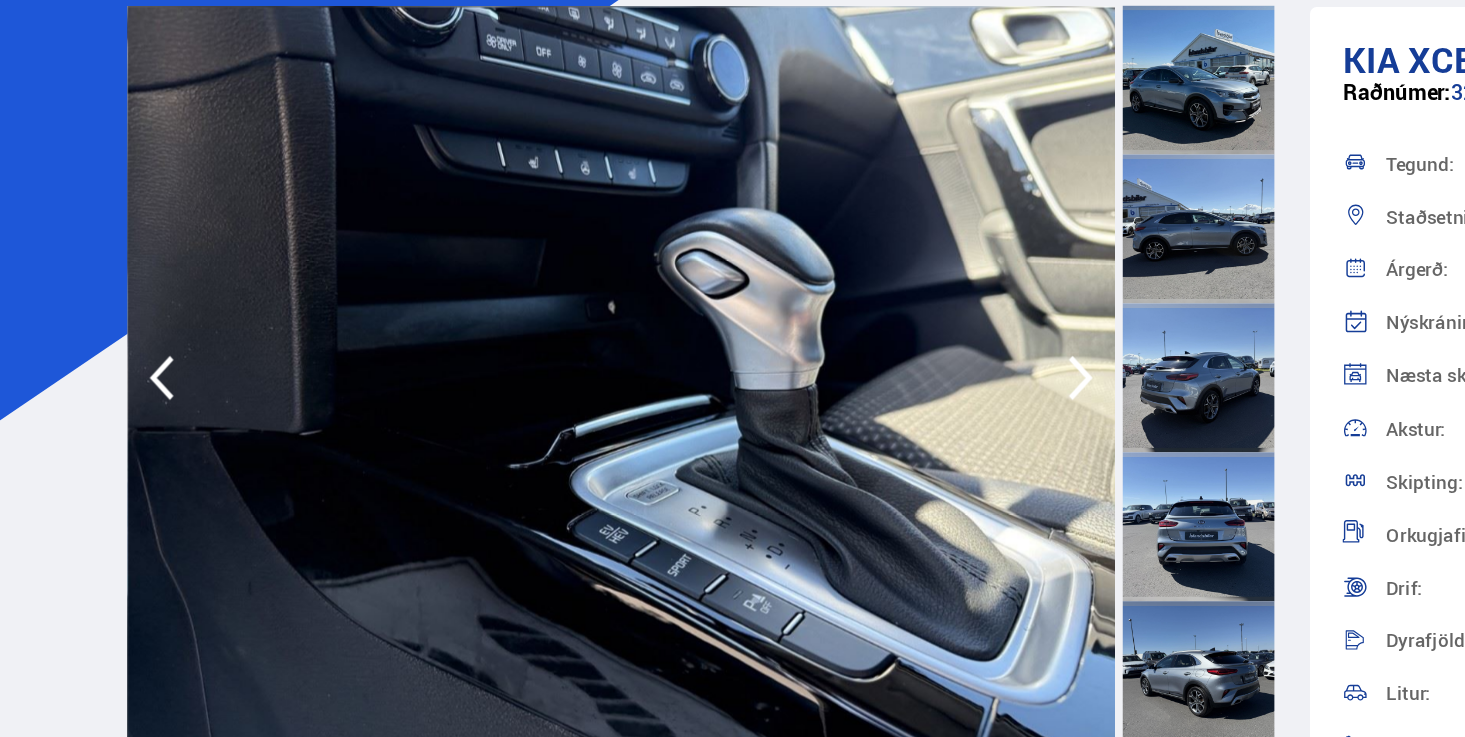 click 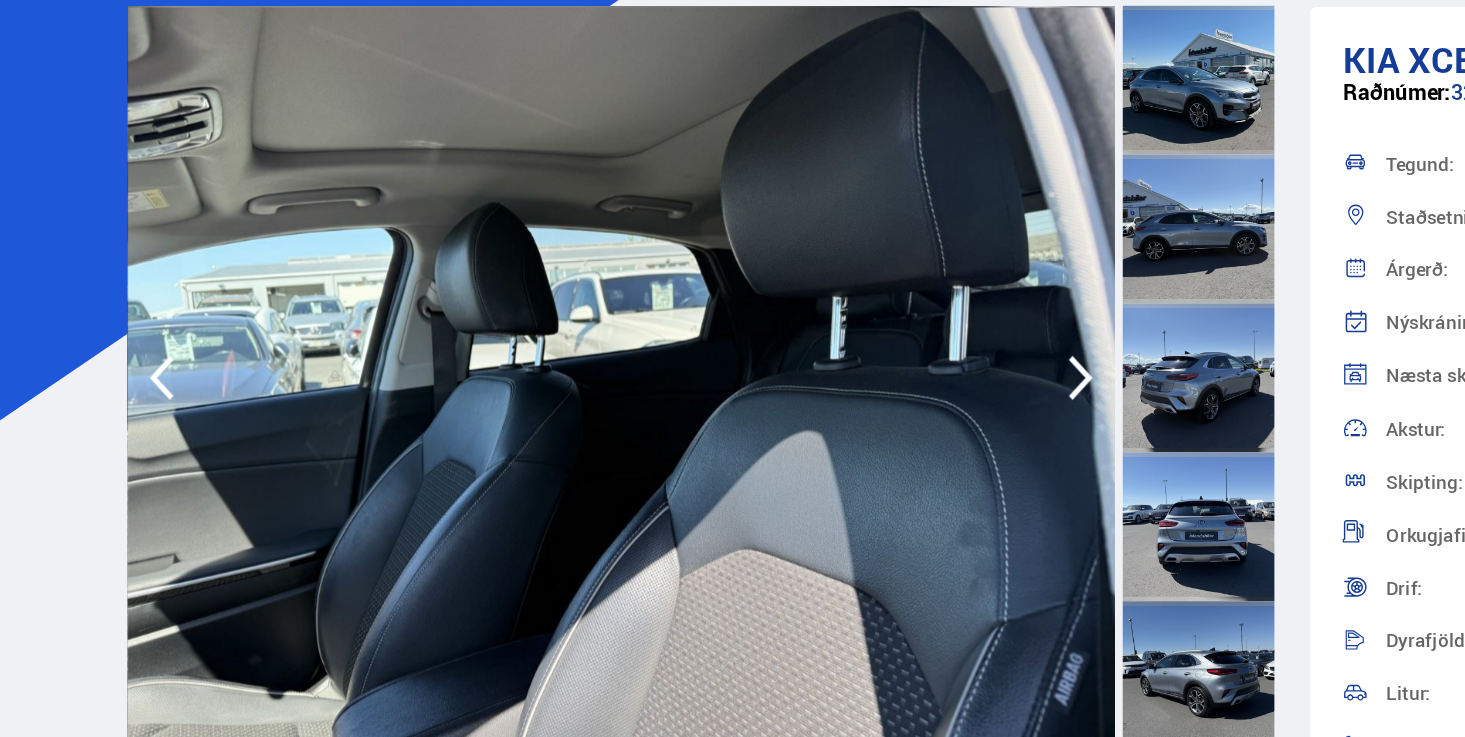 click 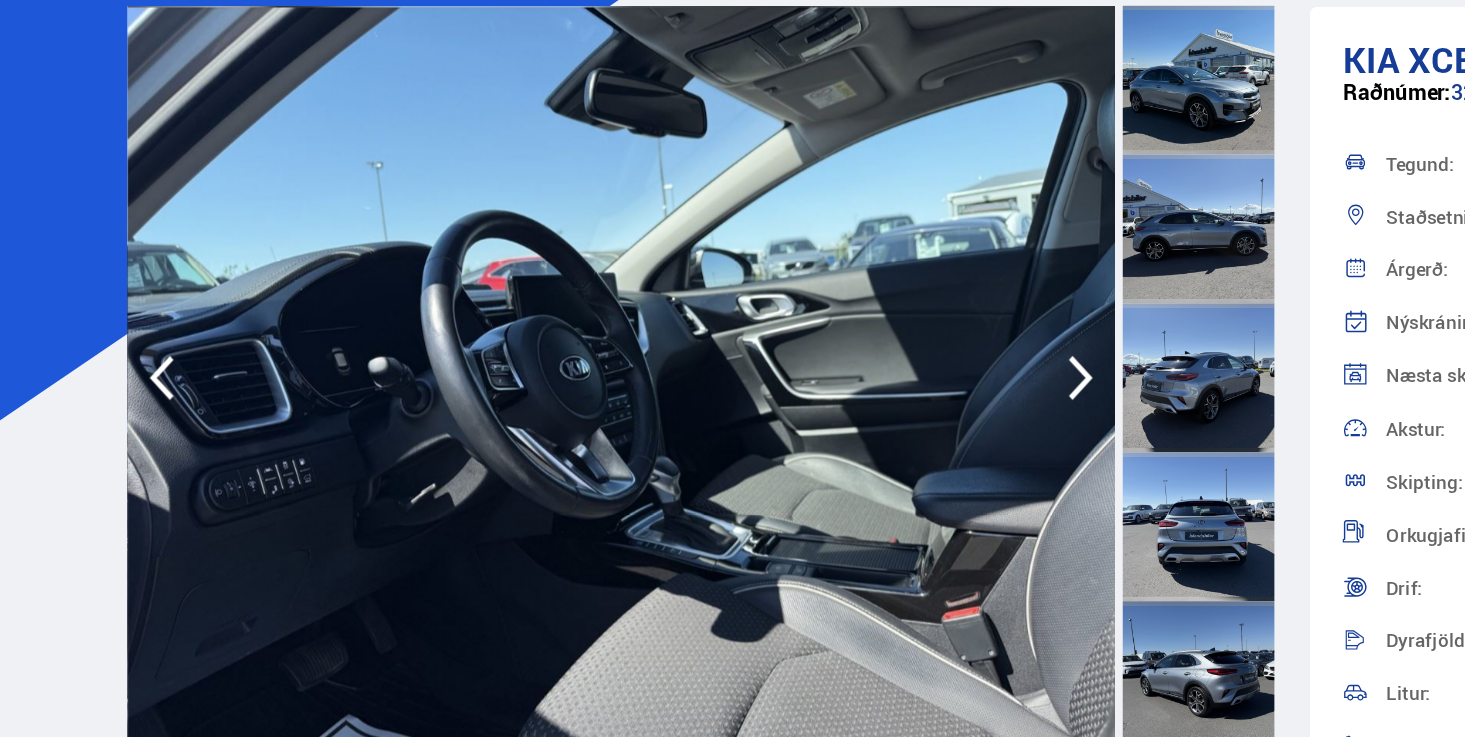 click 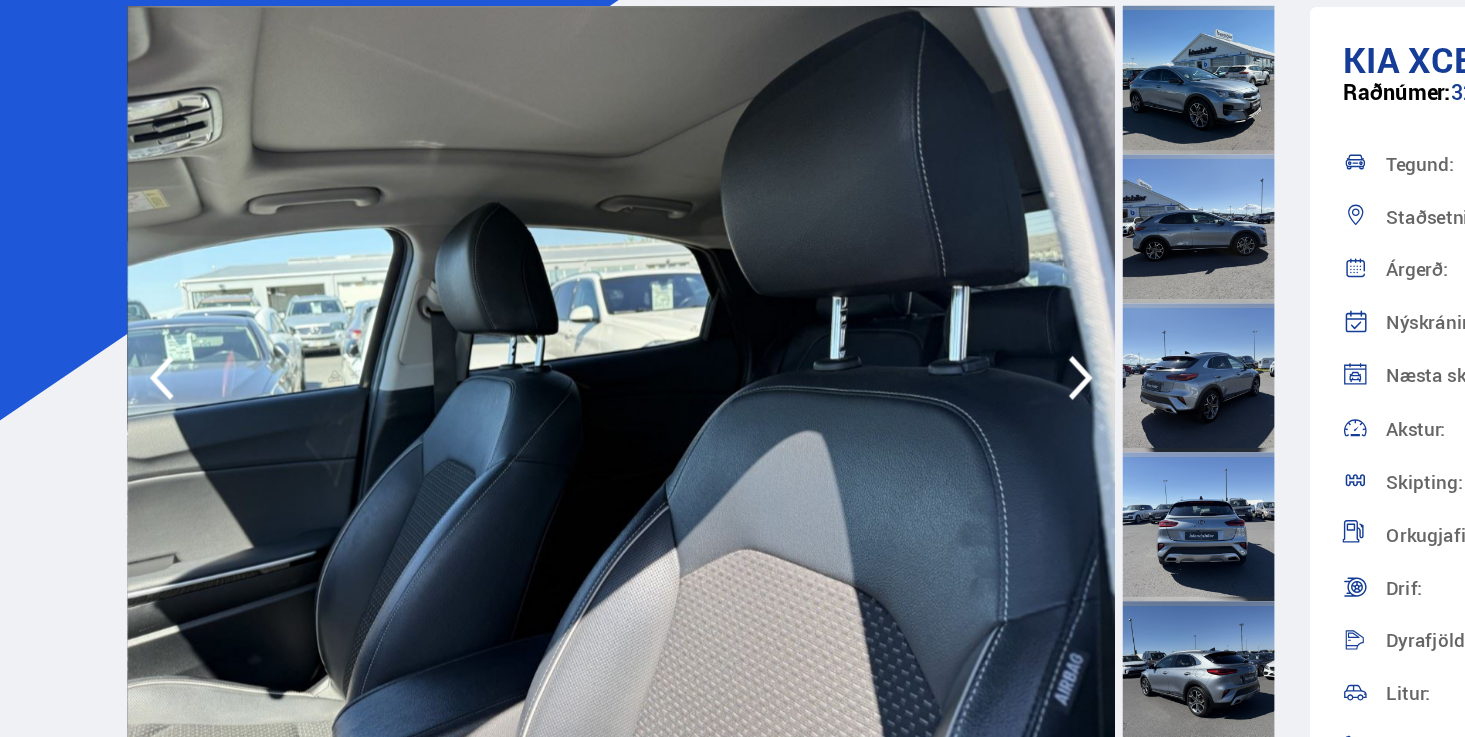 click 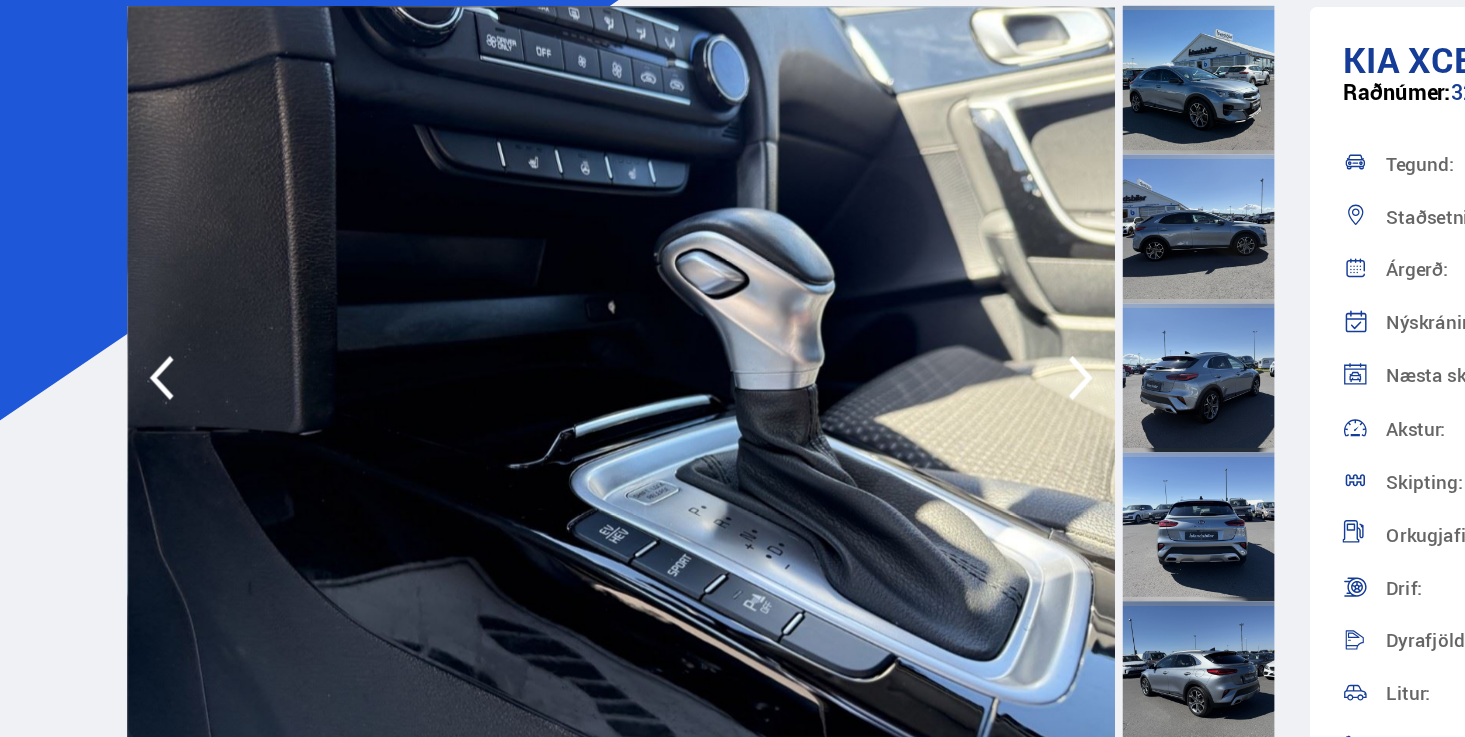 click 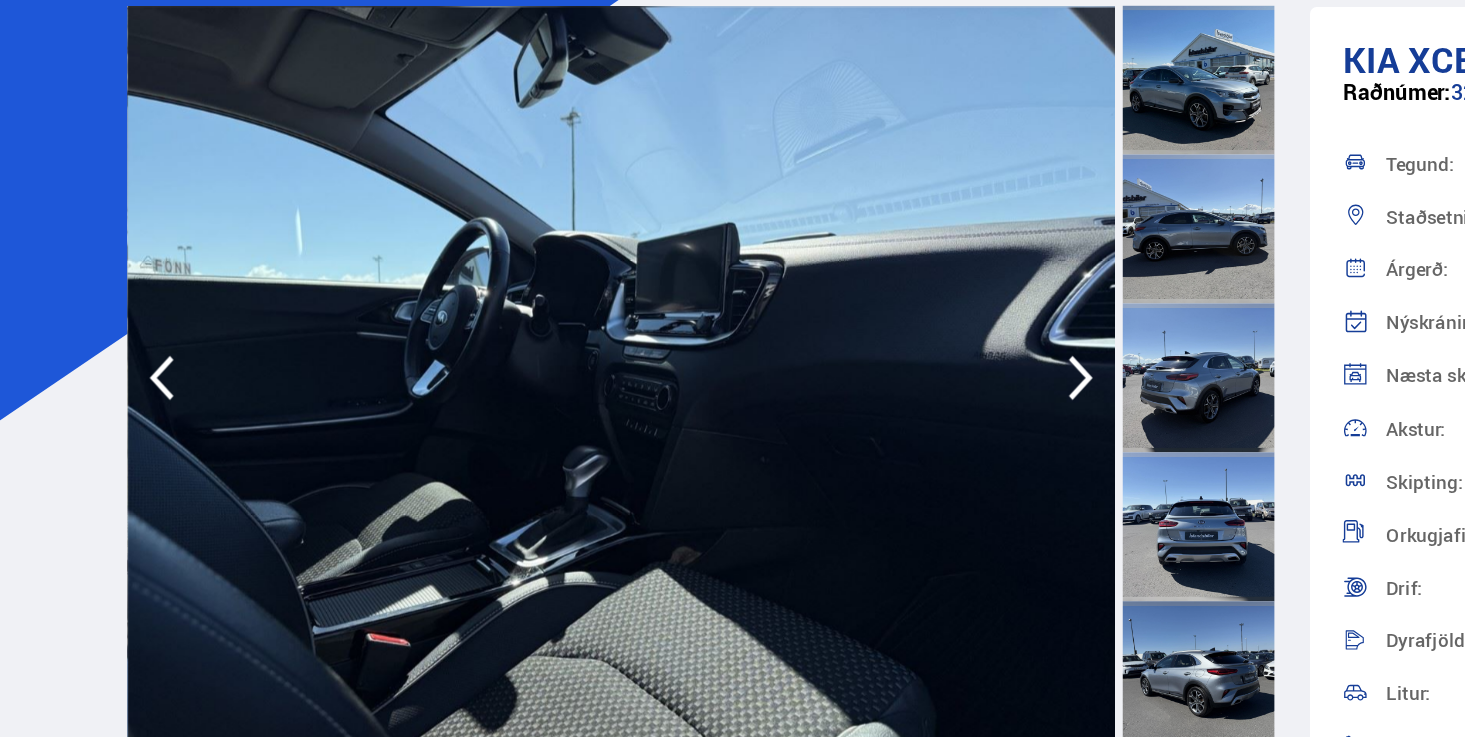 click 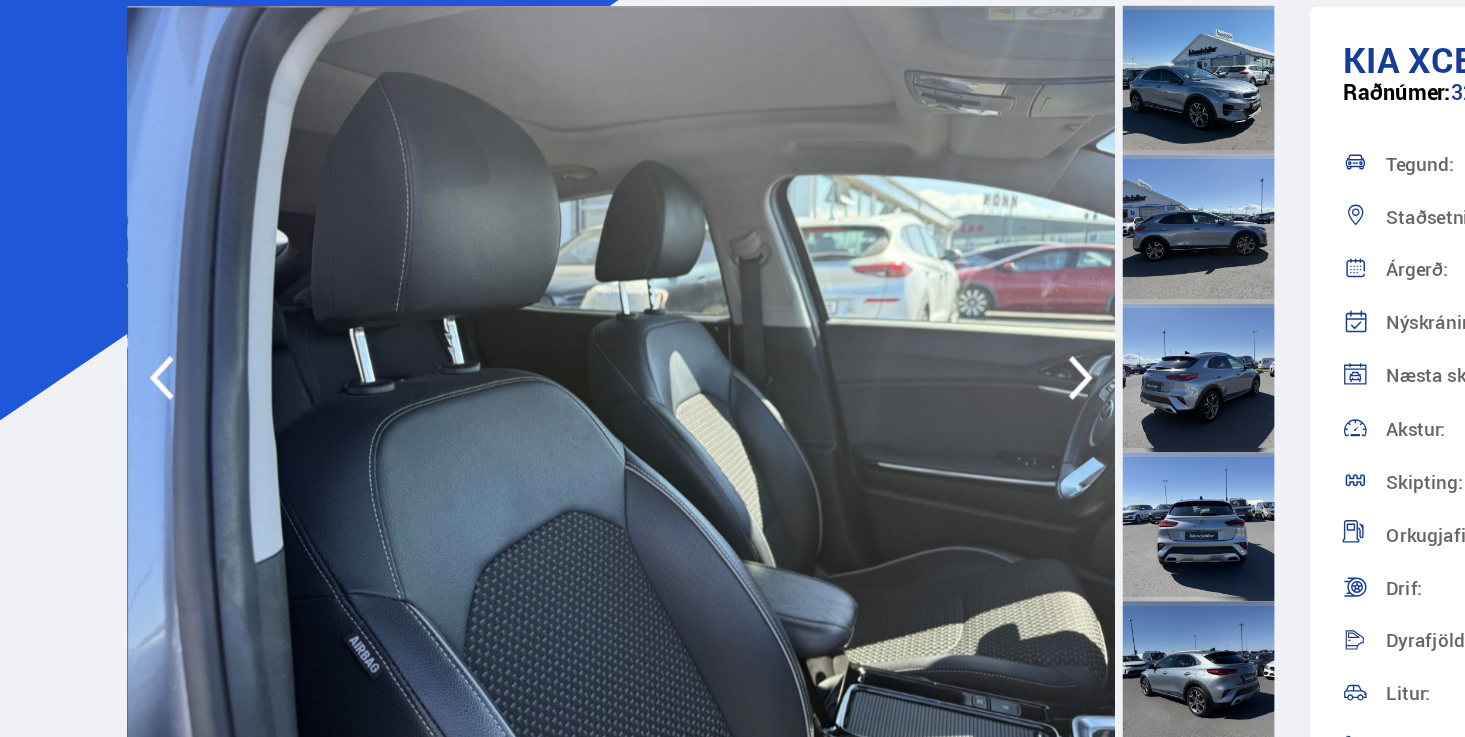 click 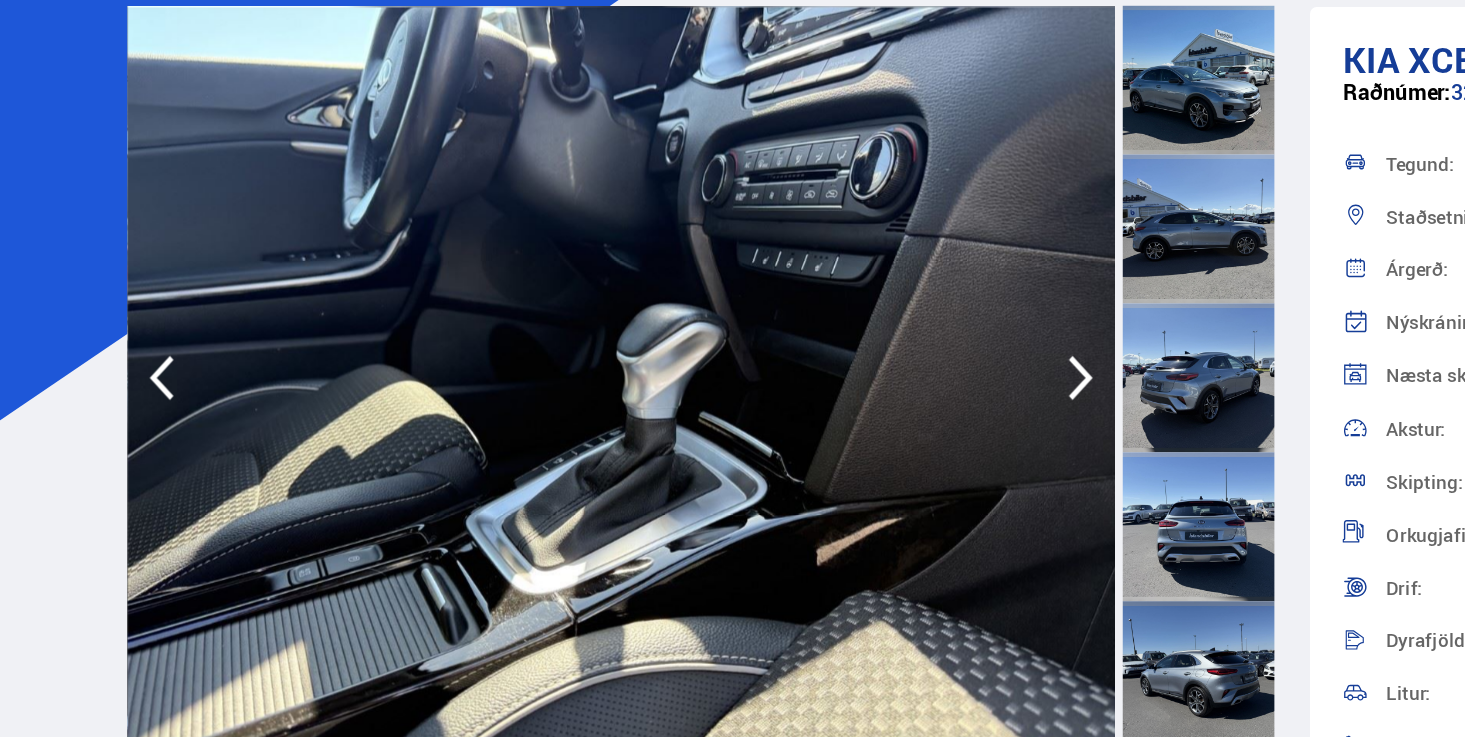 click 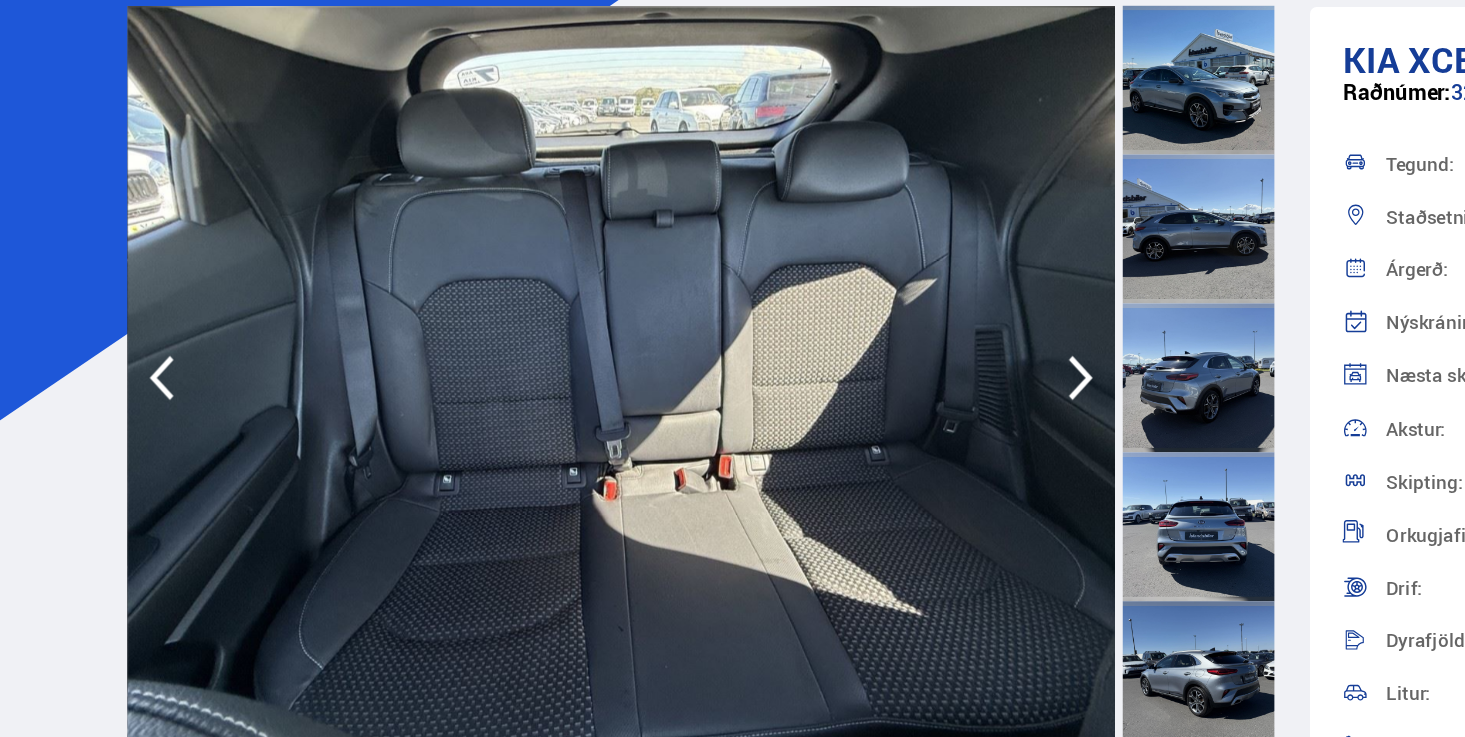 click 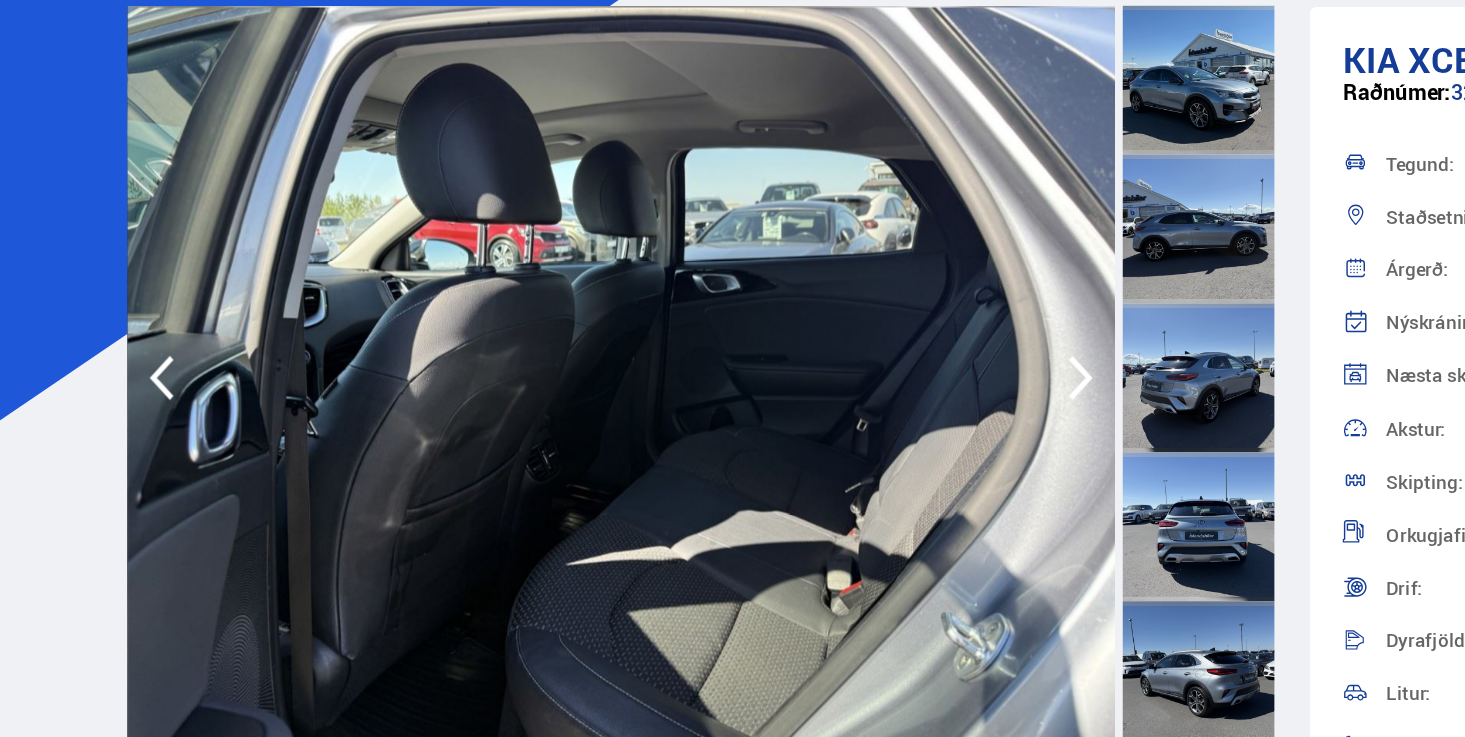 click 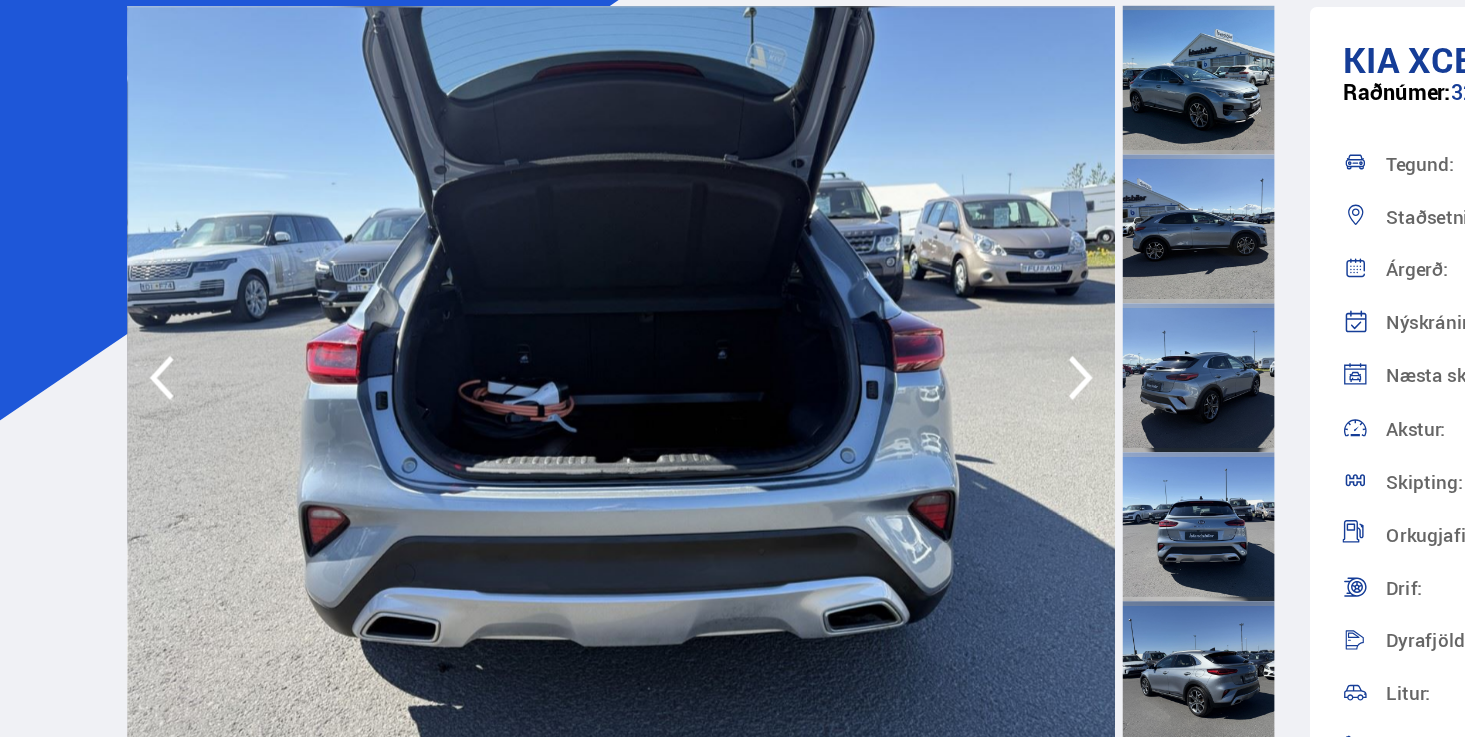 click 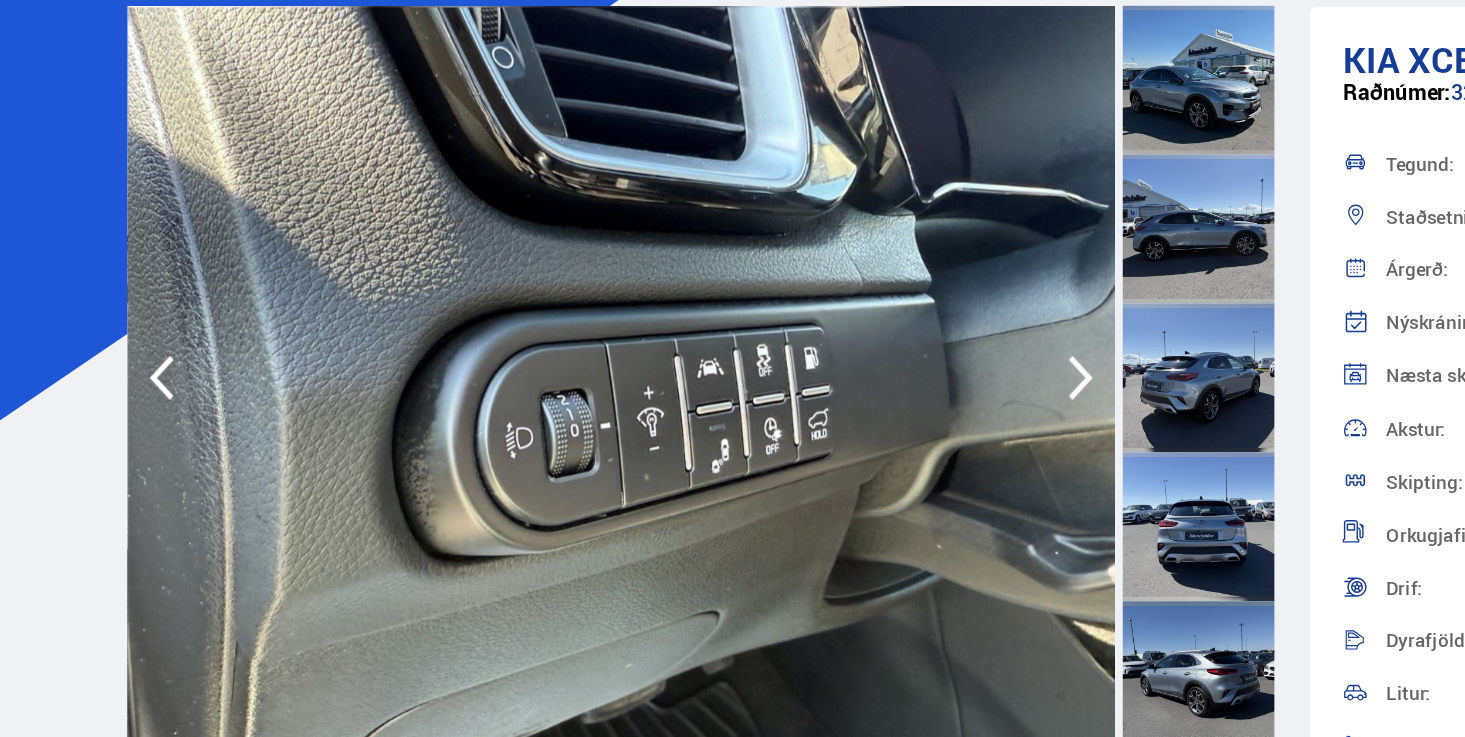 click 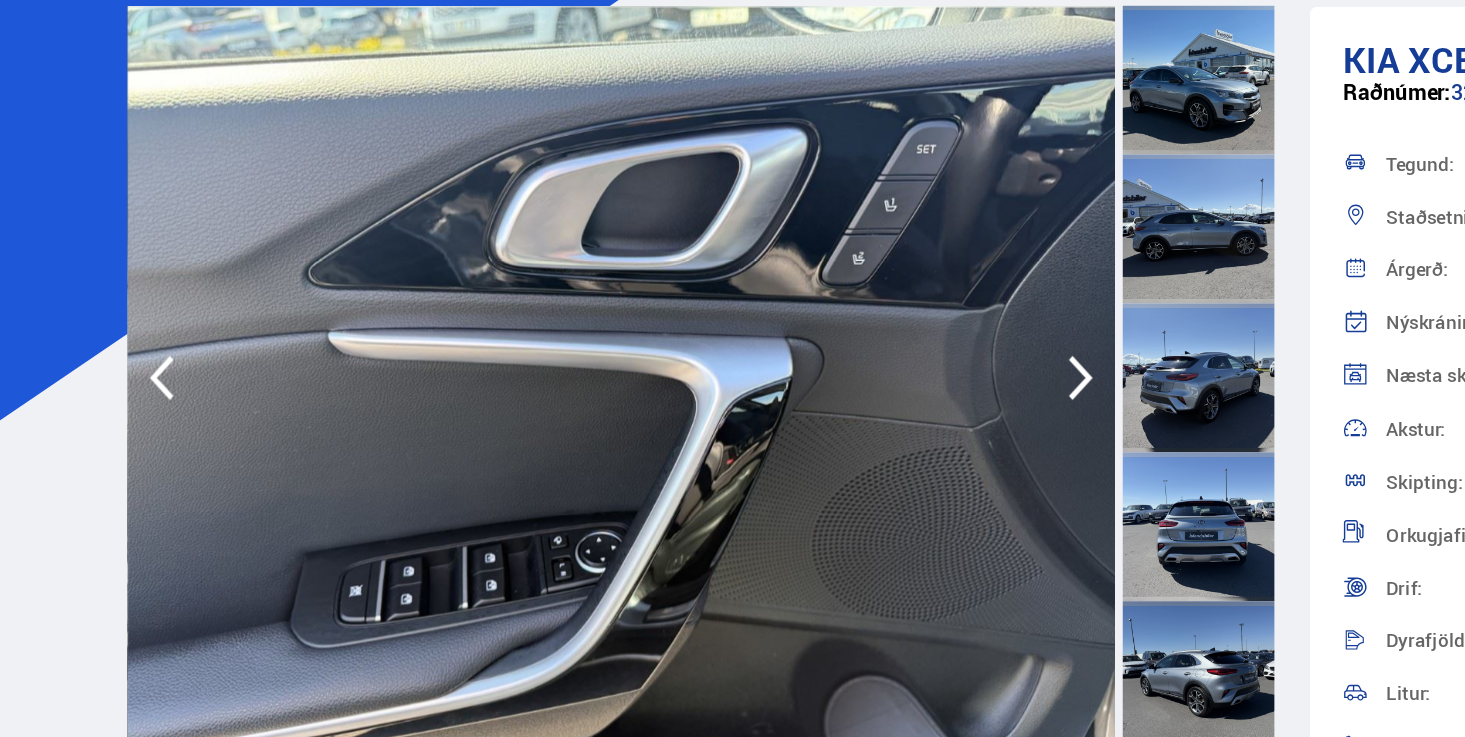 click 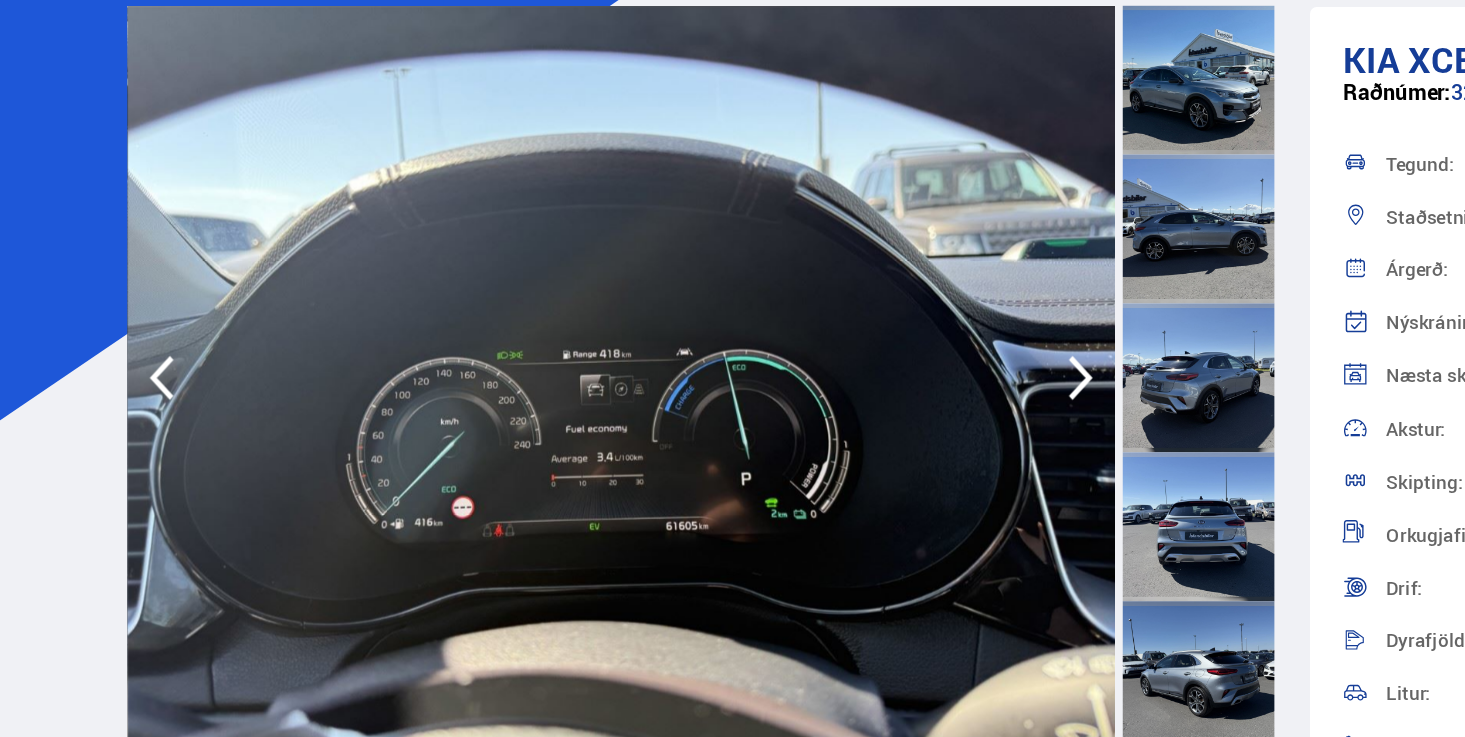 click 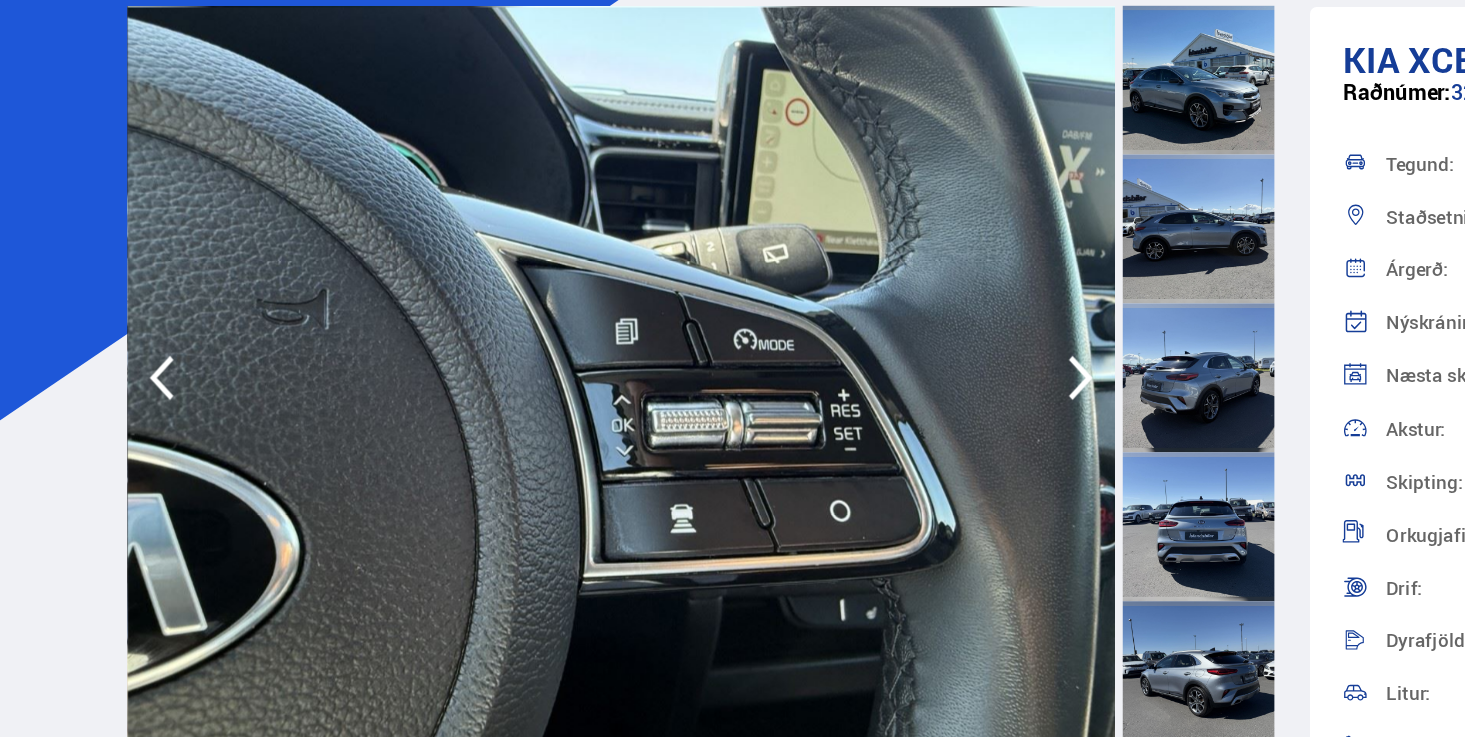 click 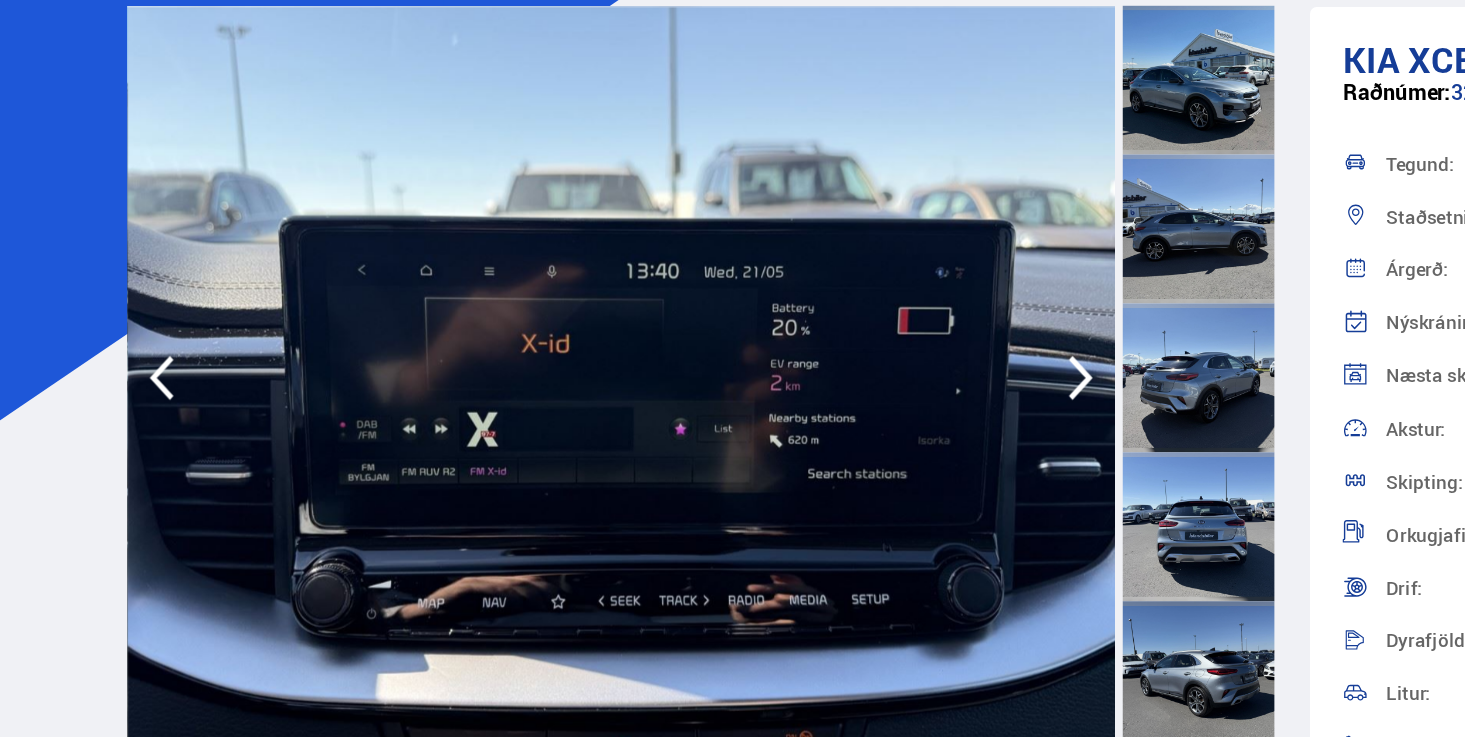 click 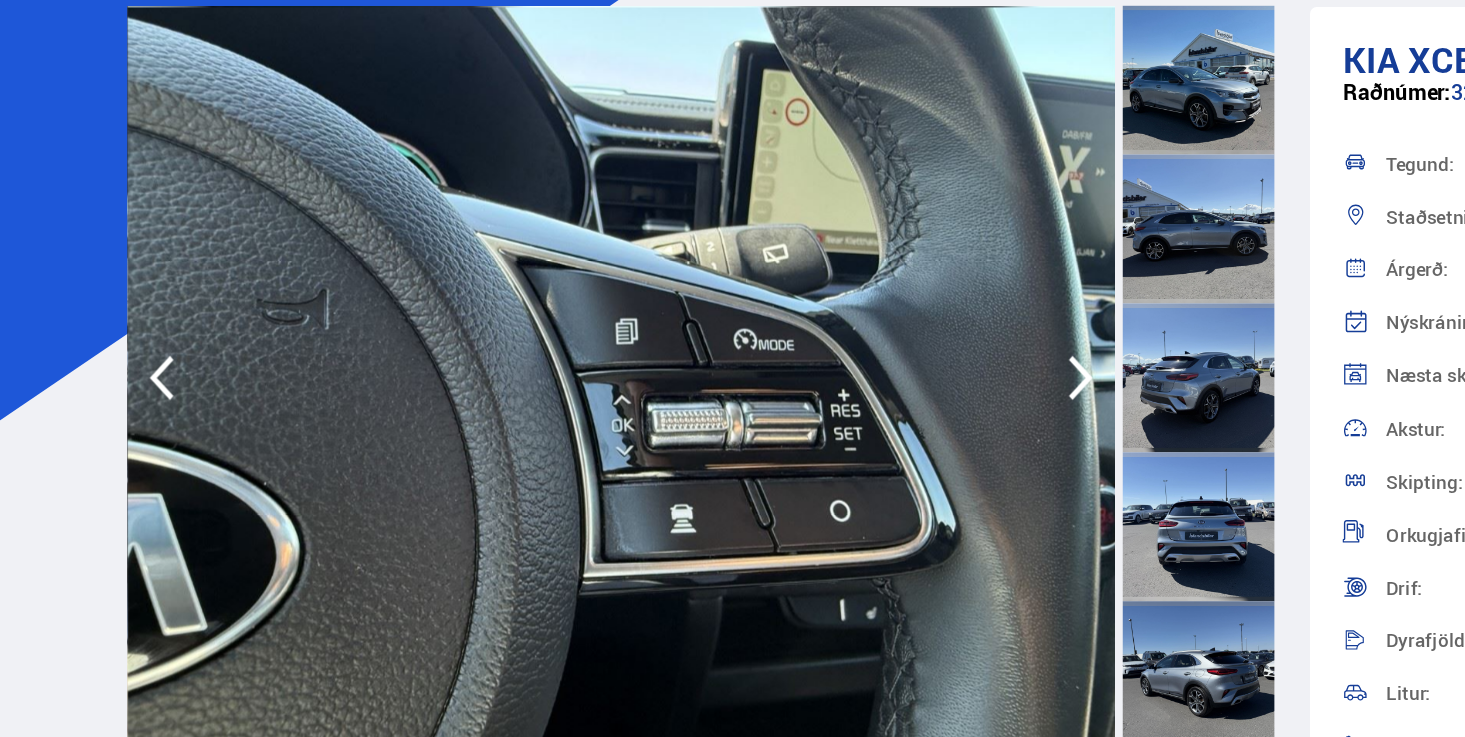 click 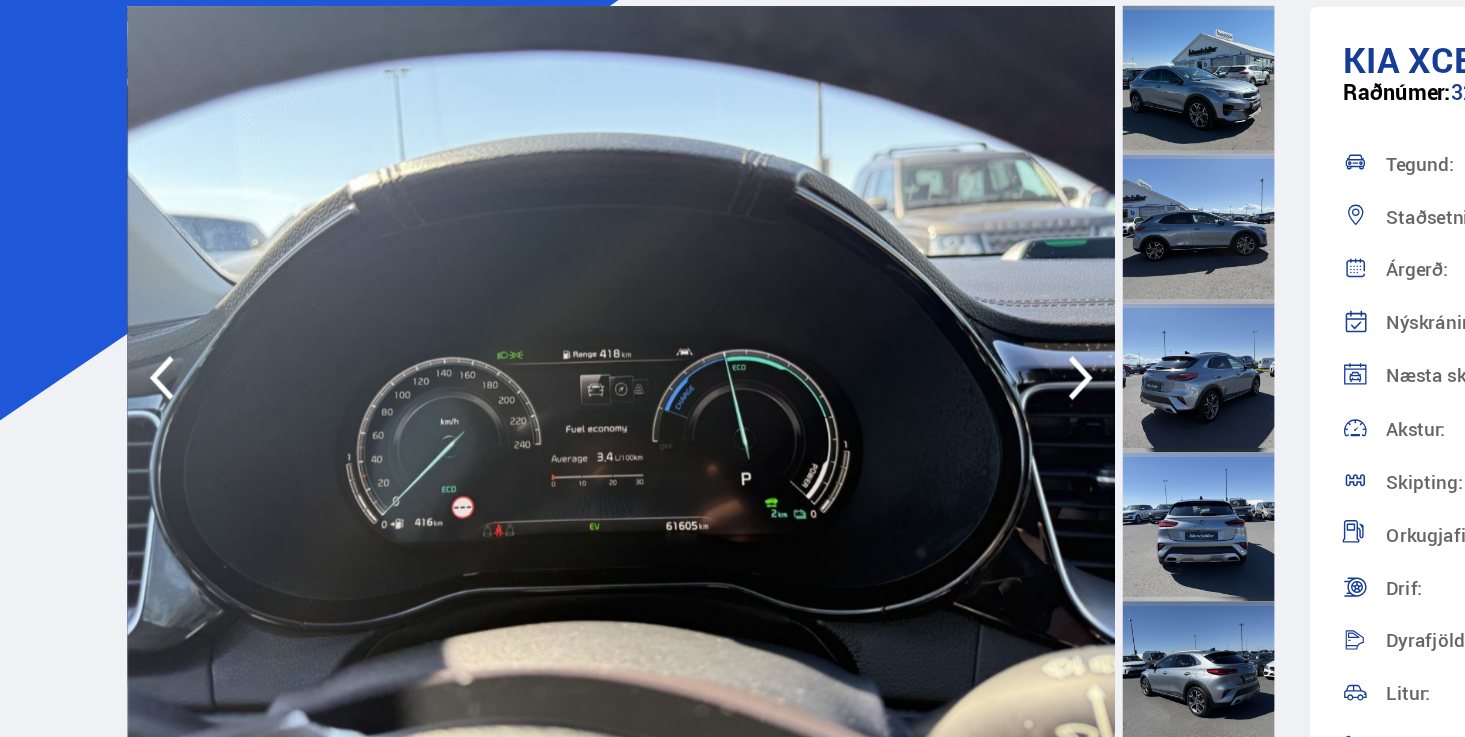 click 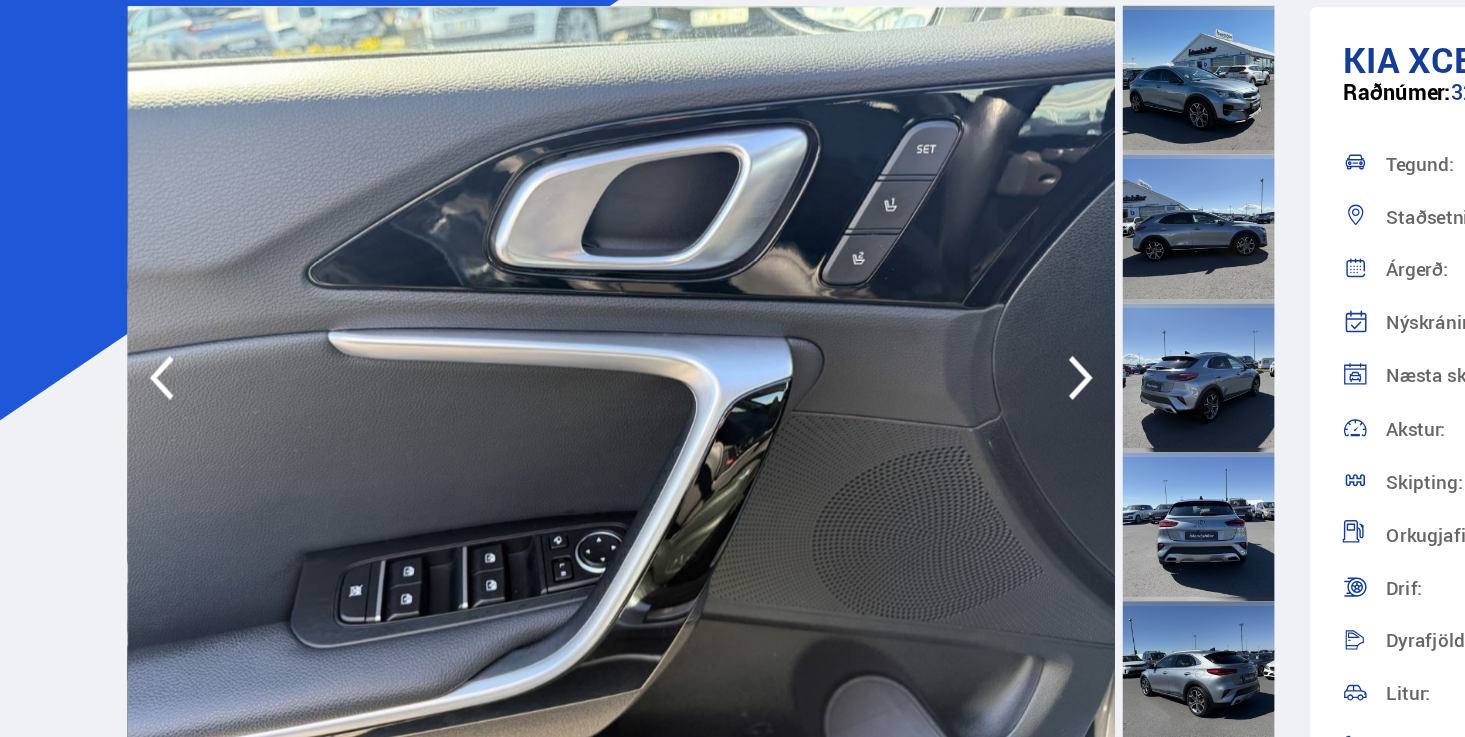 click 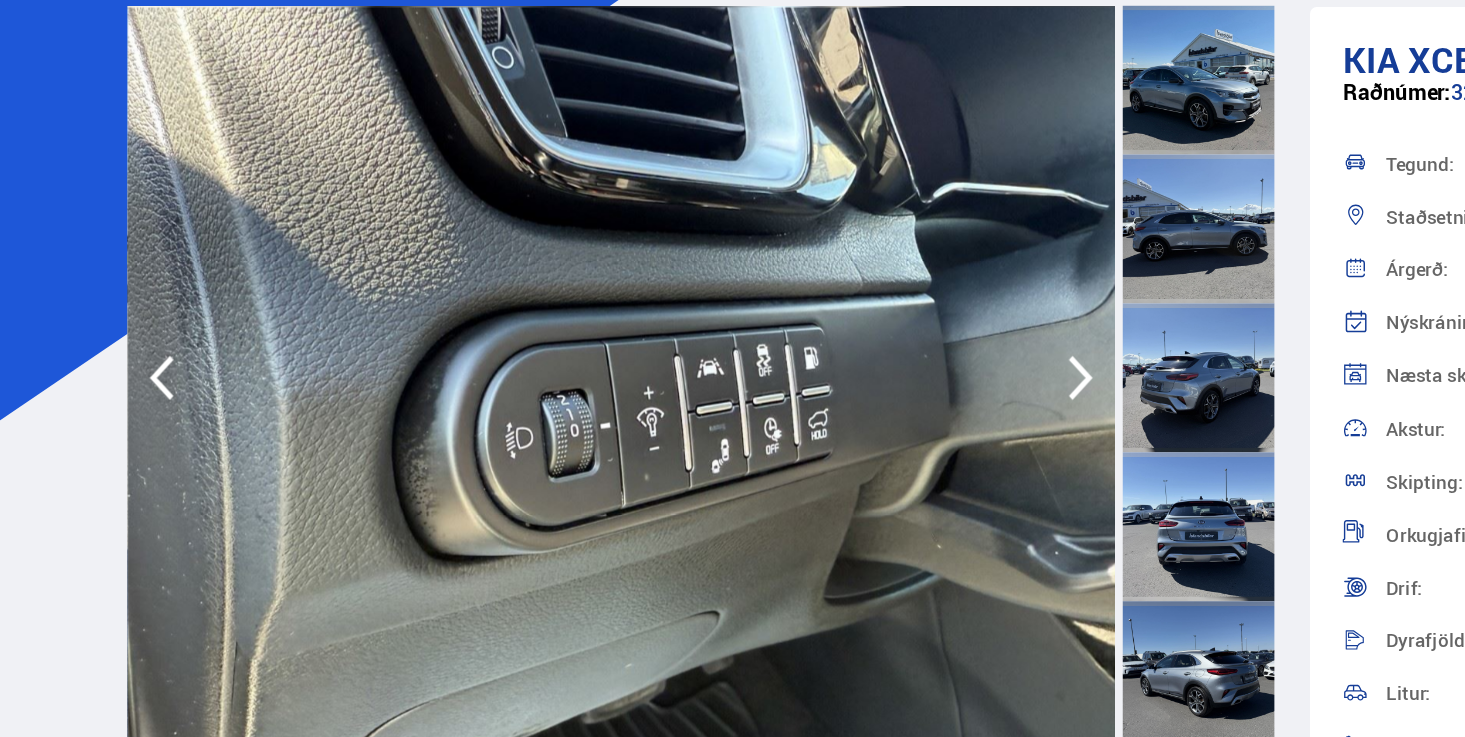click 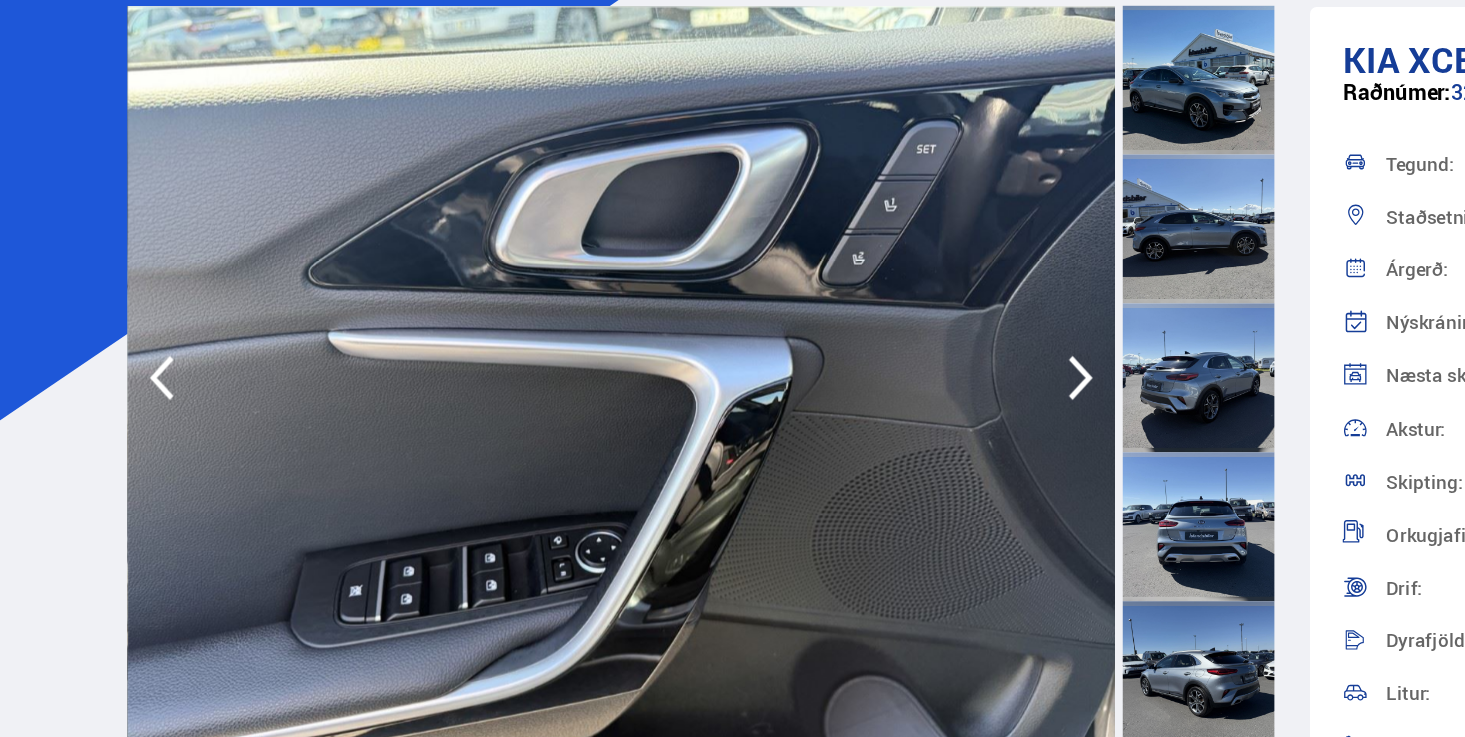 click 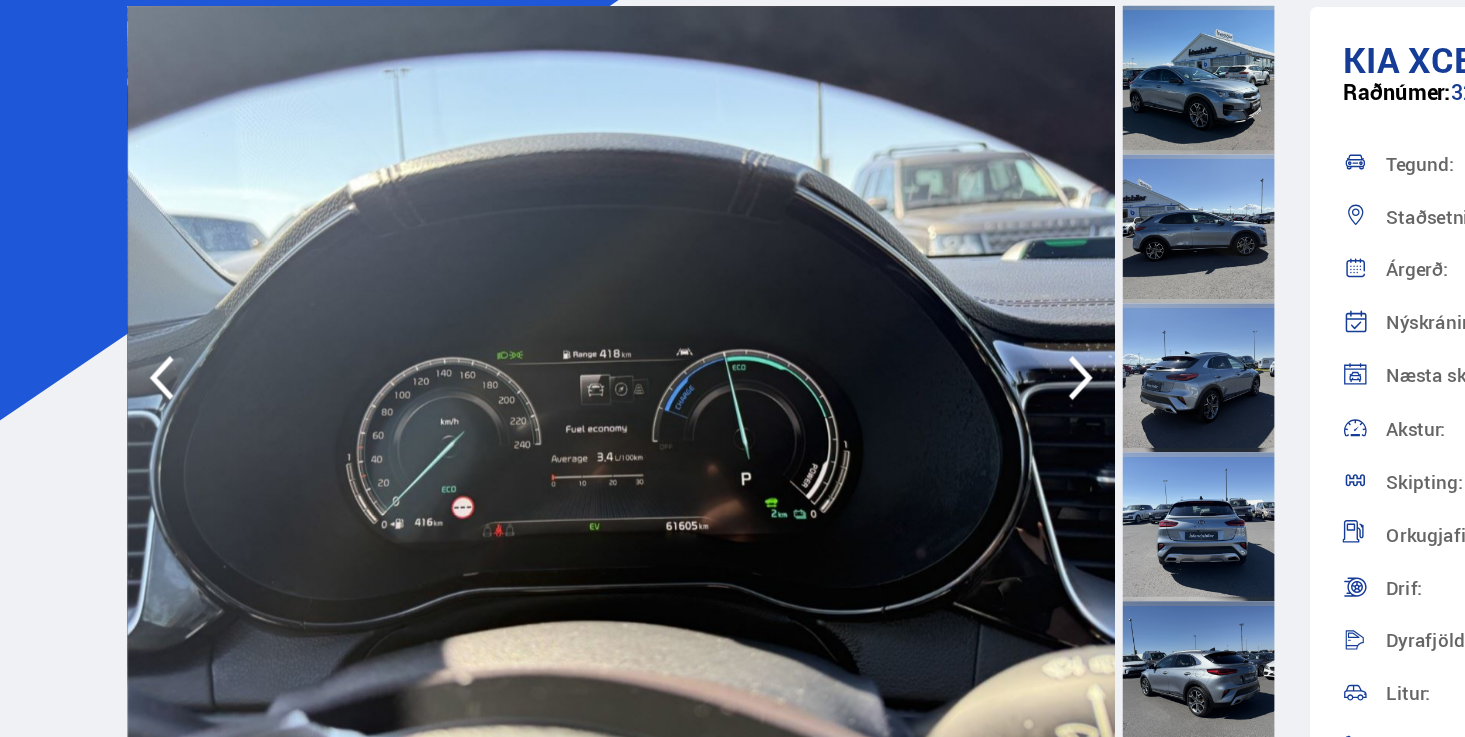 click 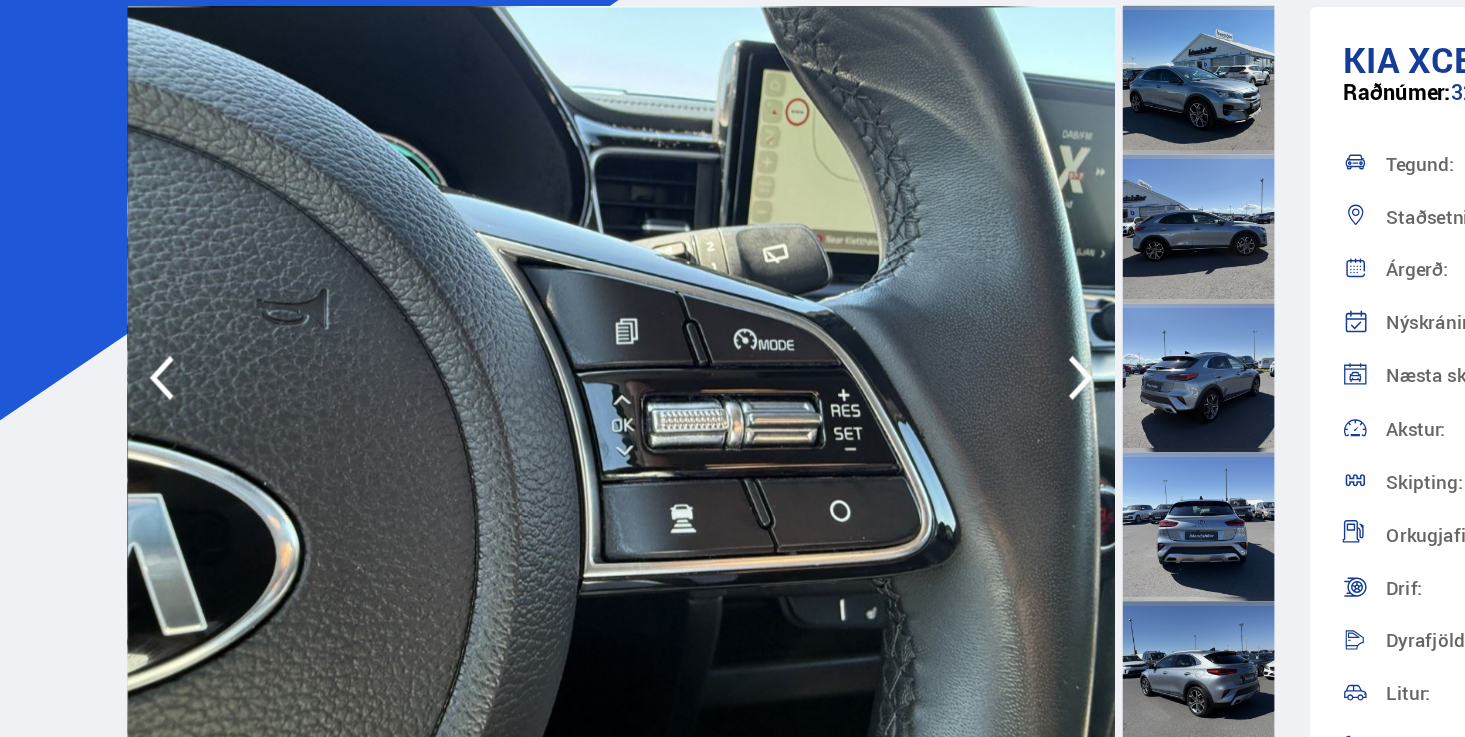 click 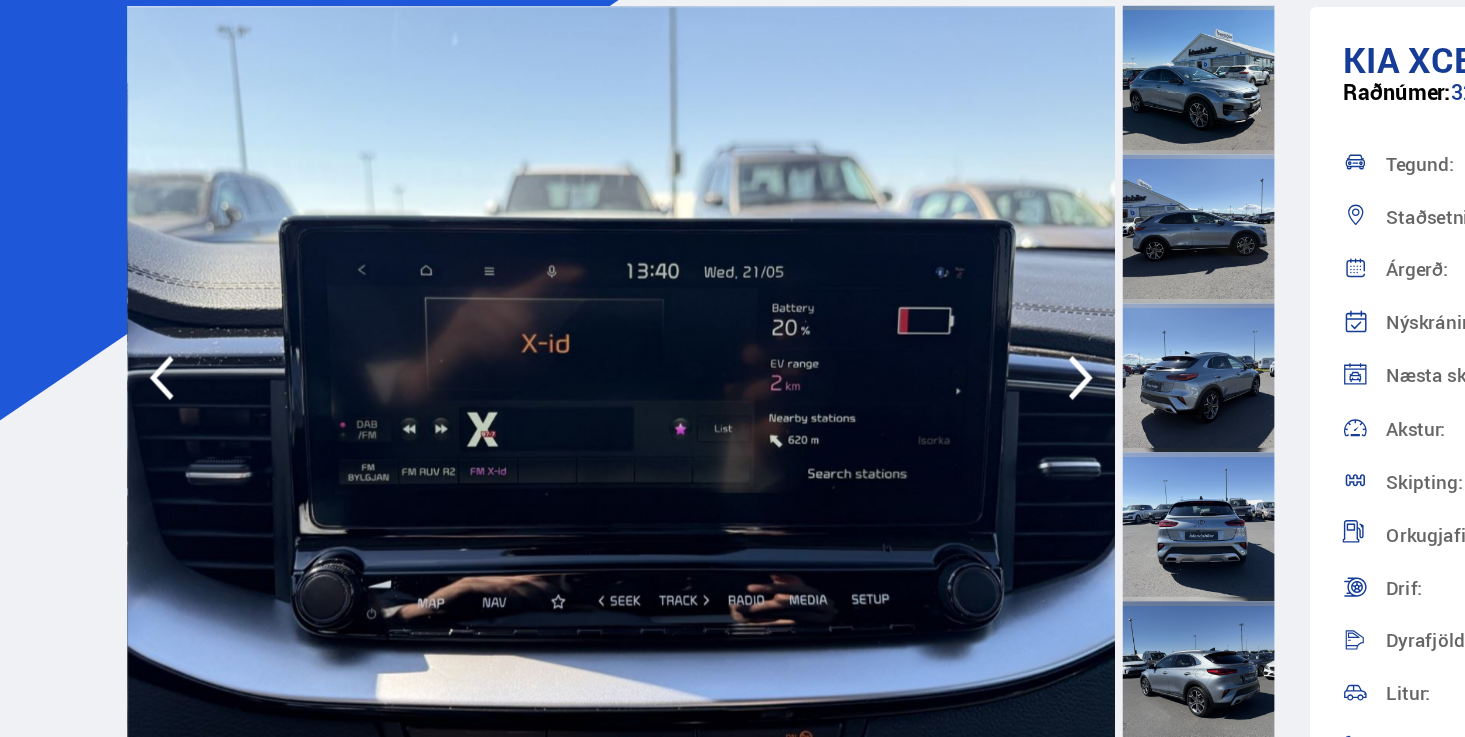 click 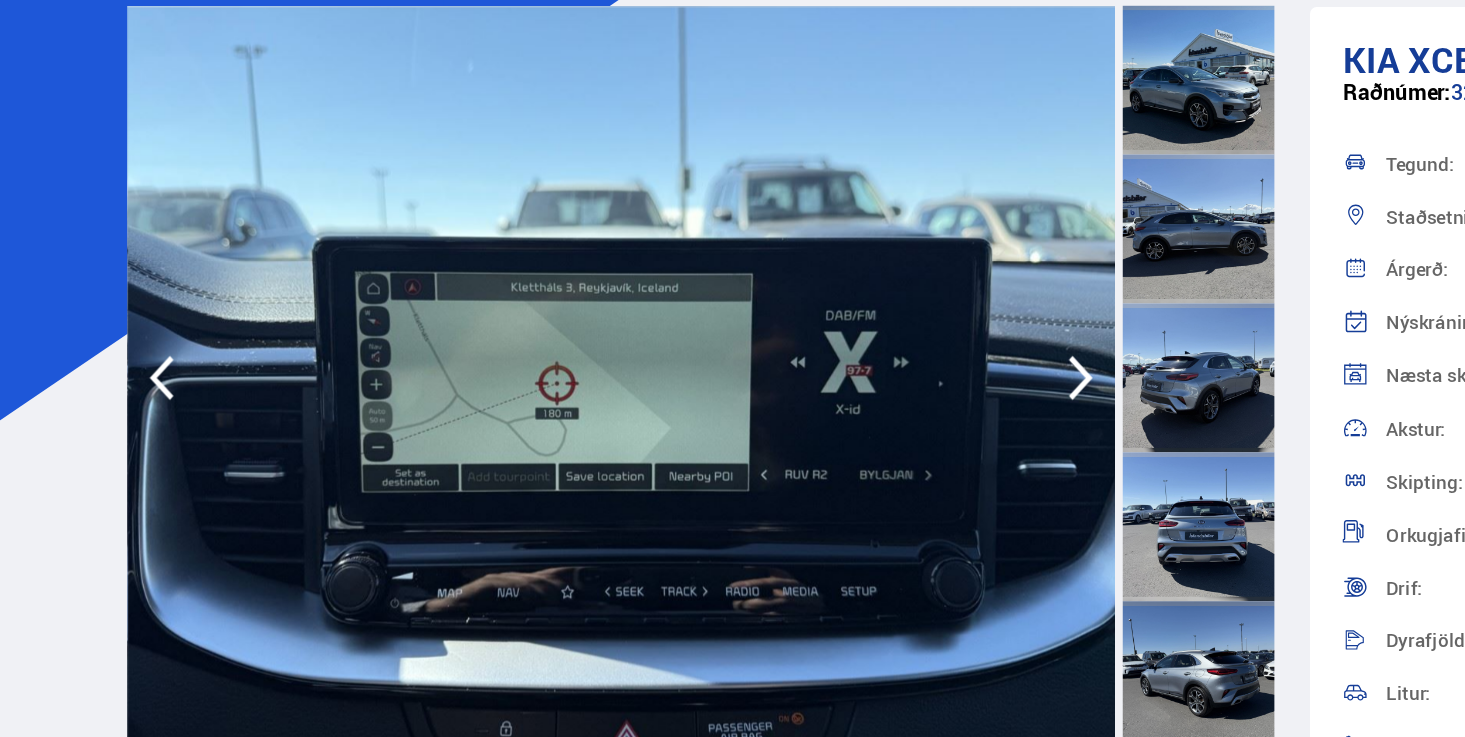 click 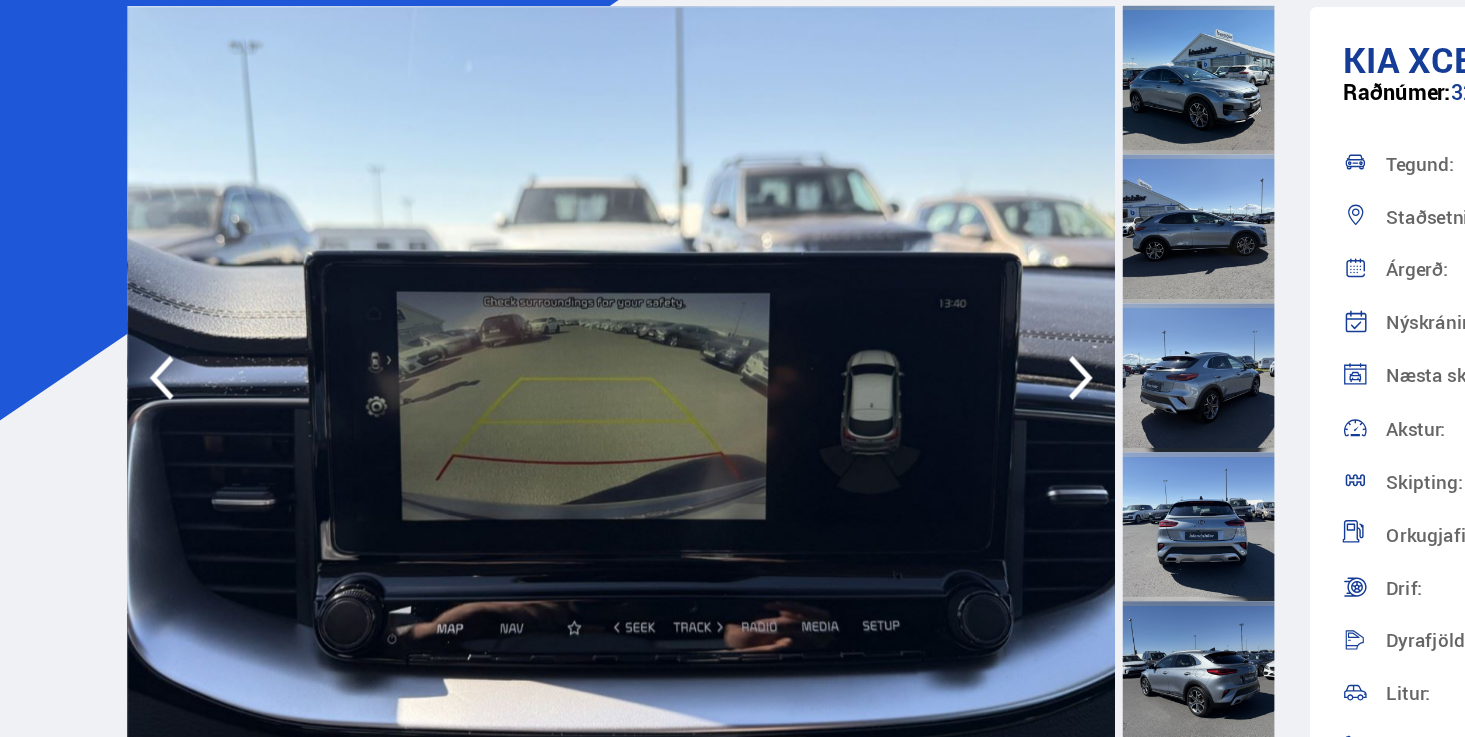 click 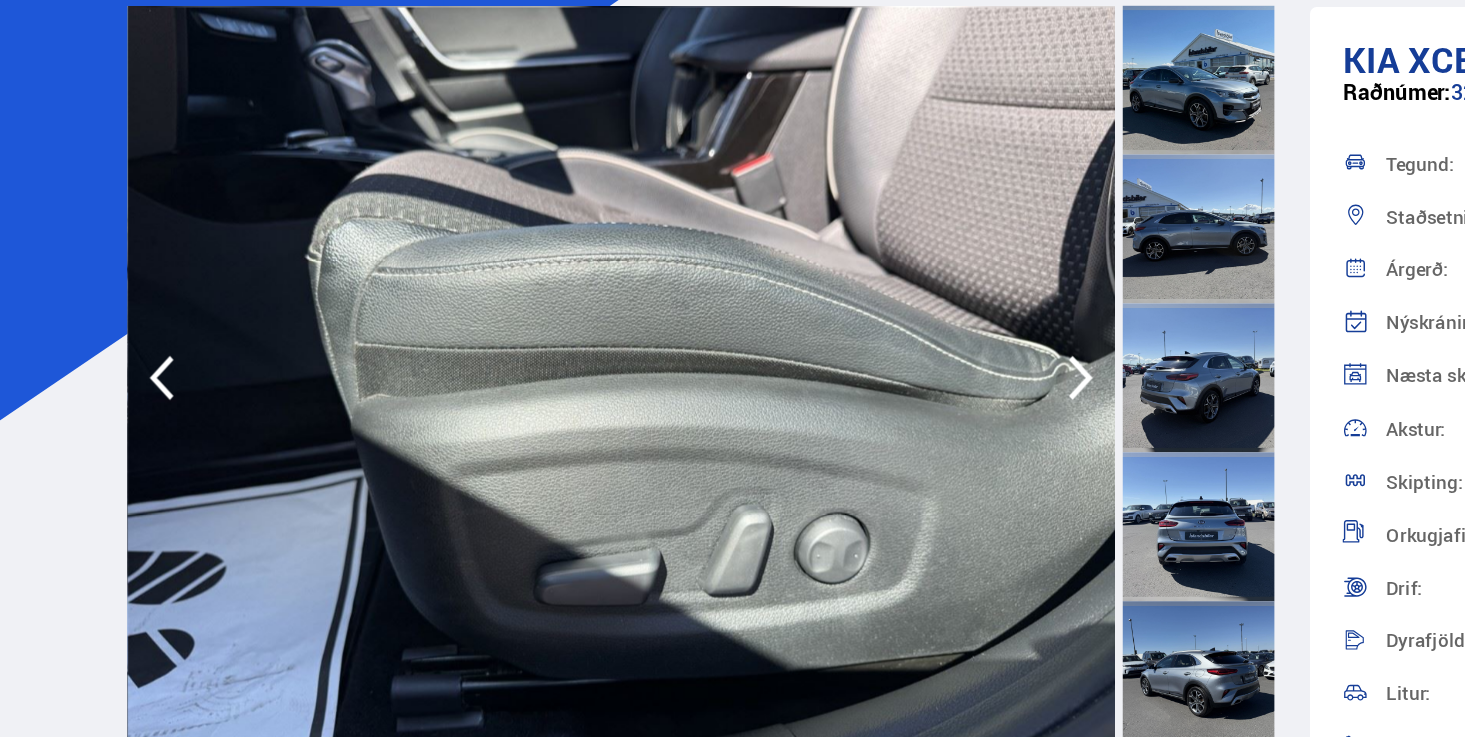 click 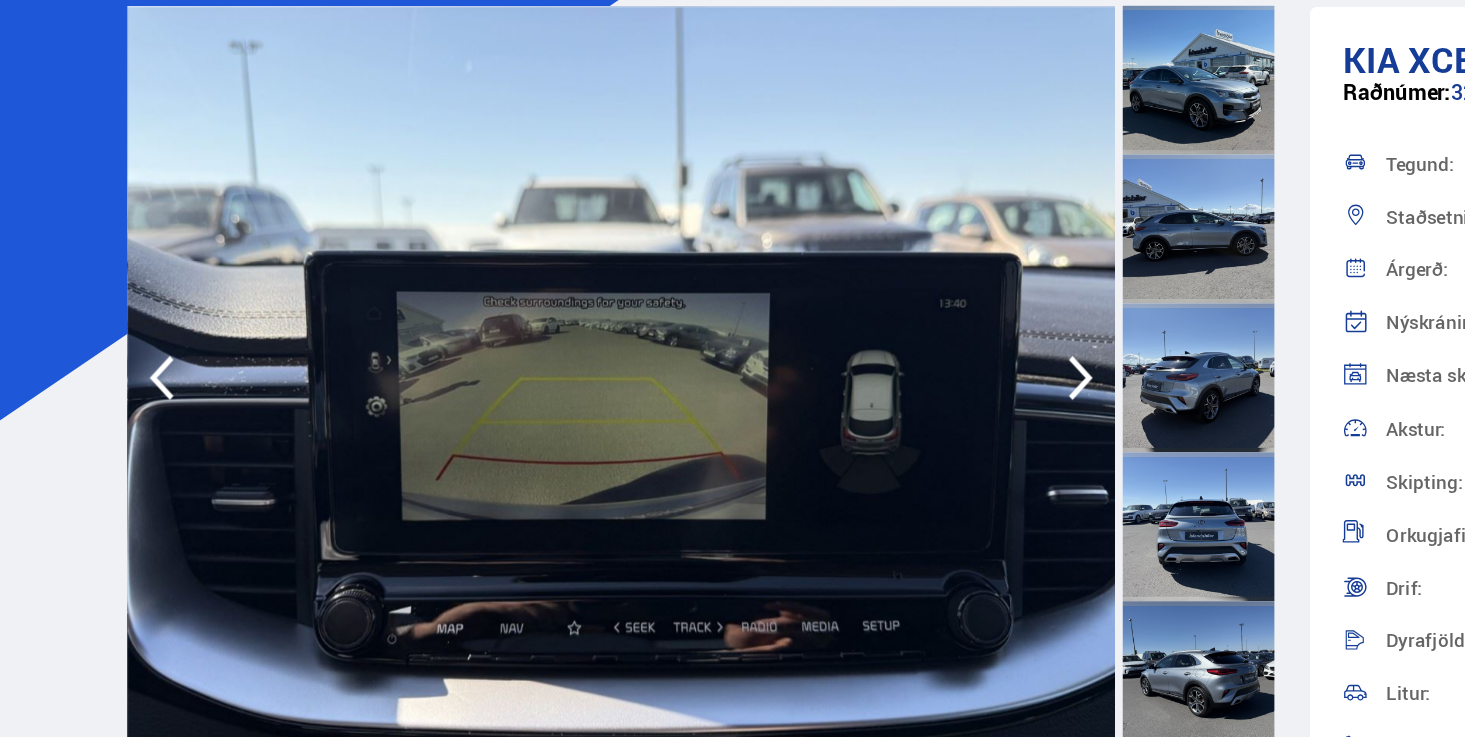 click 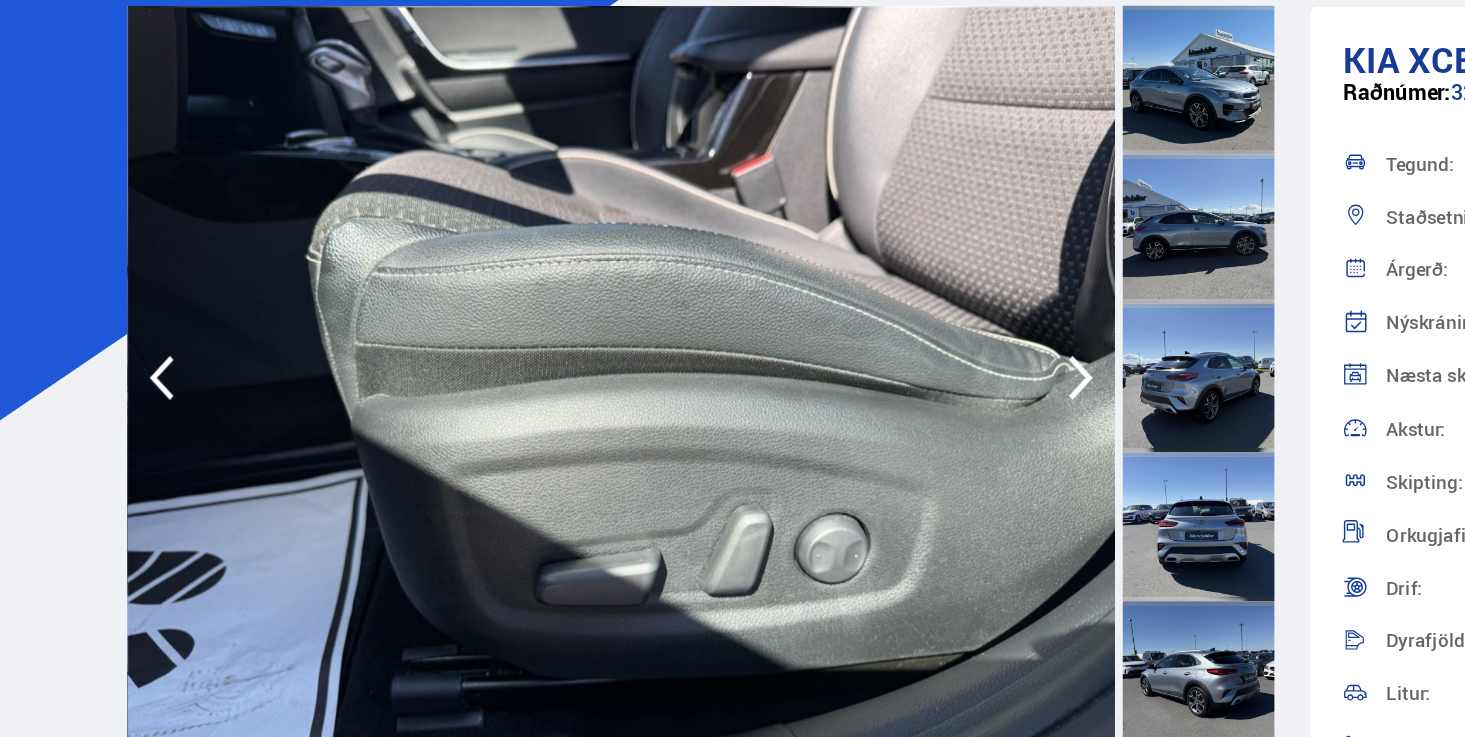 click 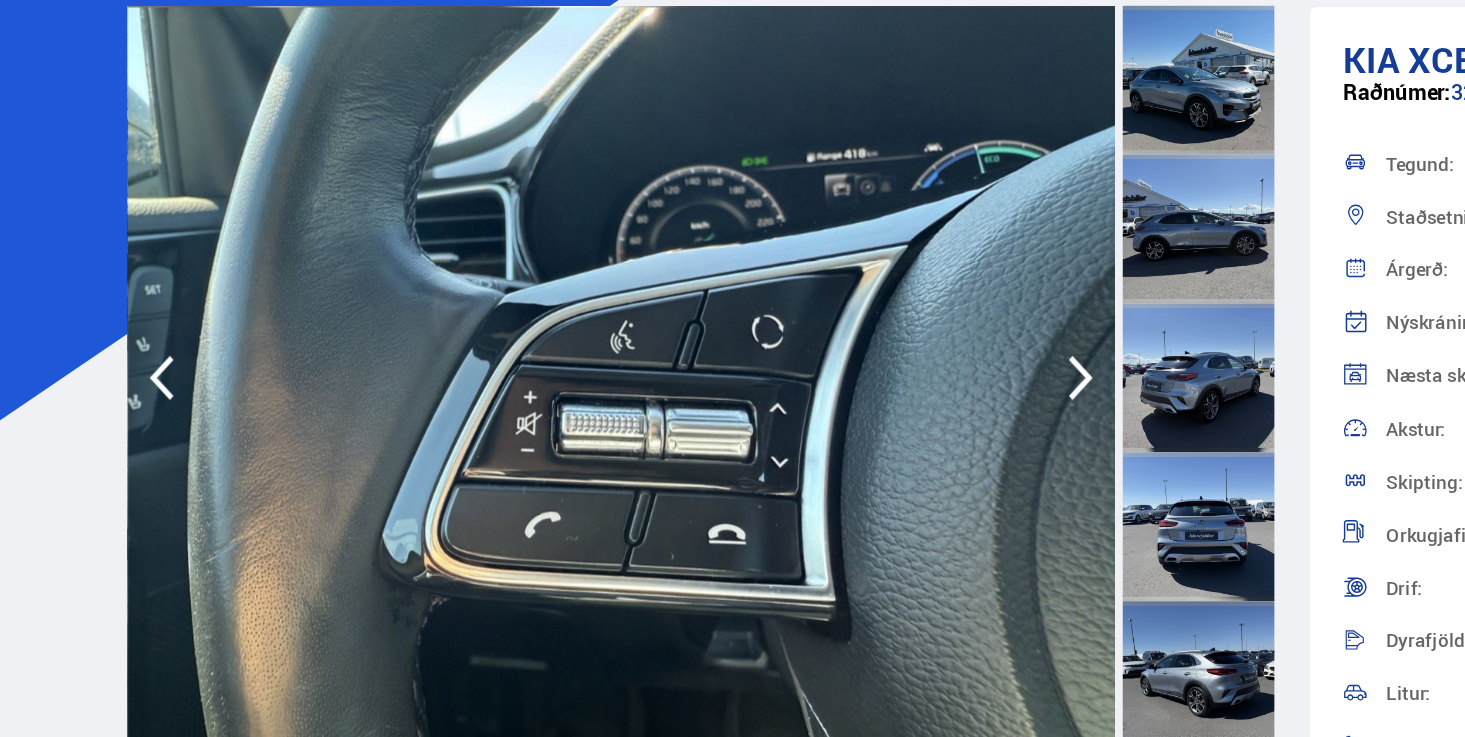 click 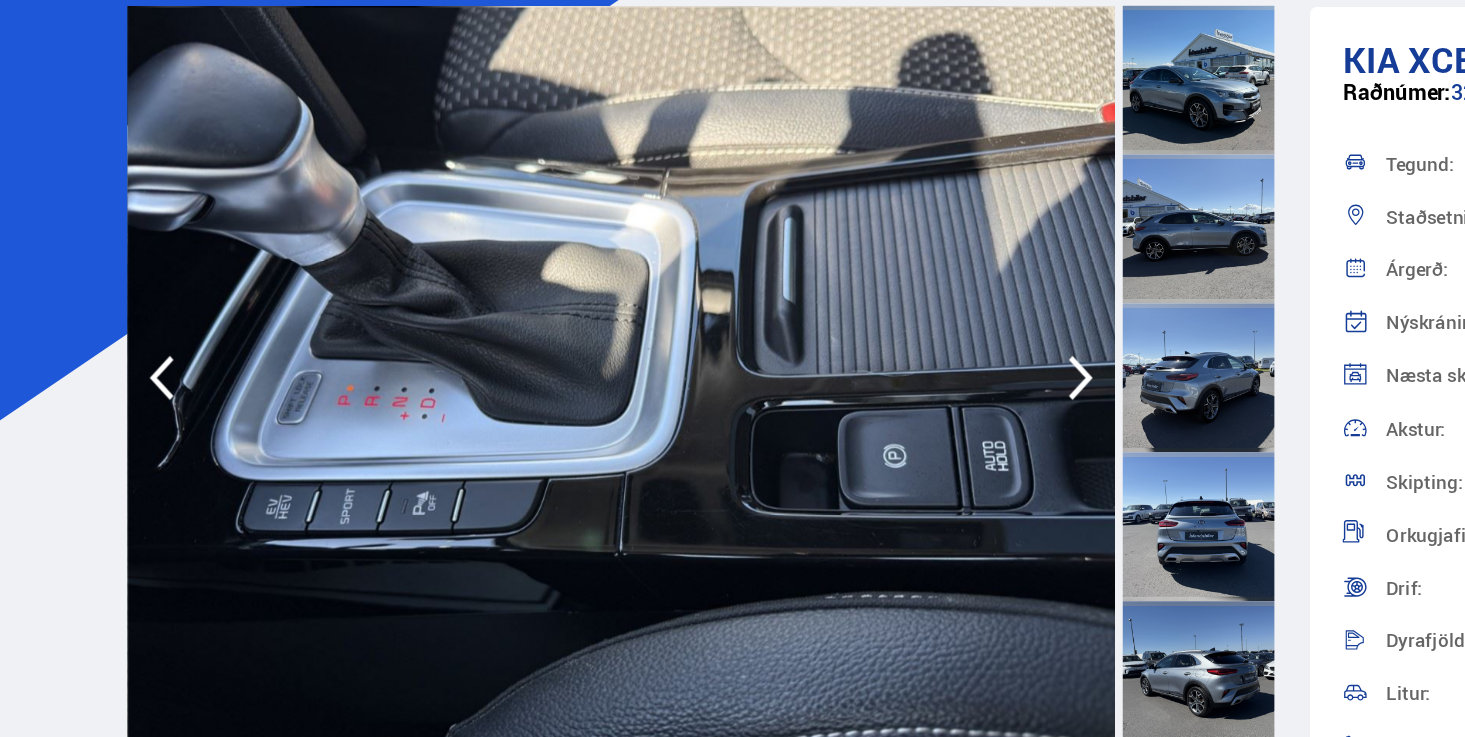 click 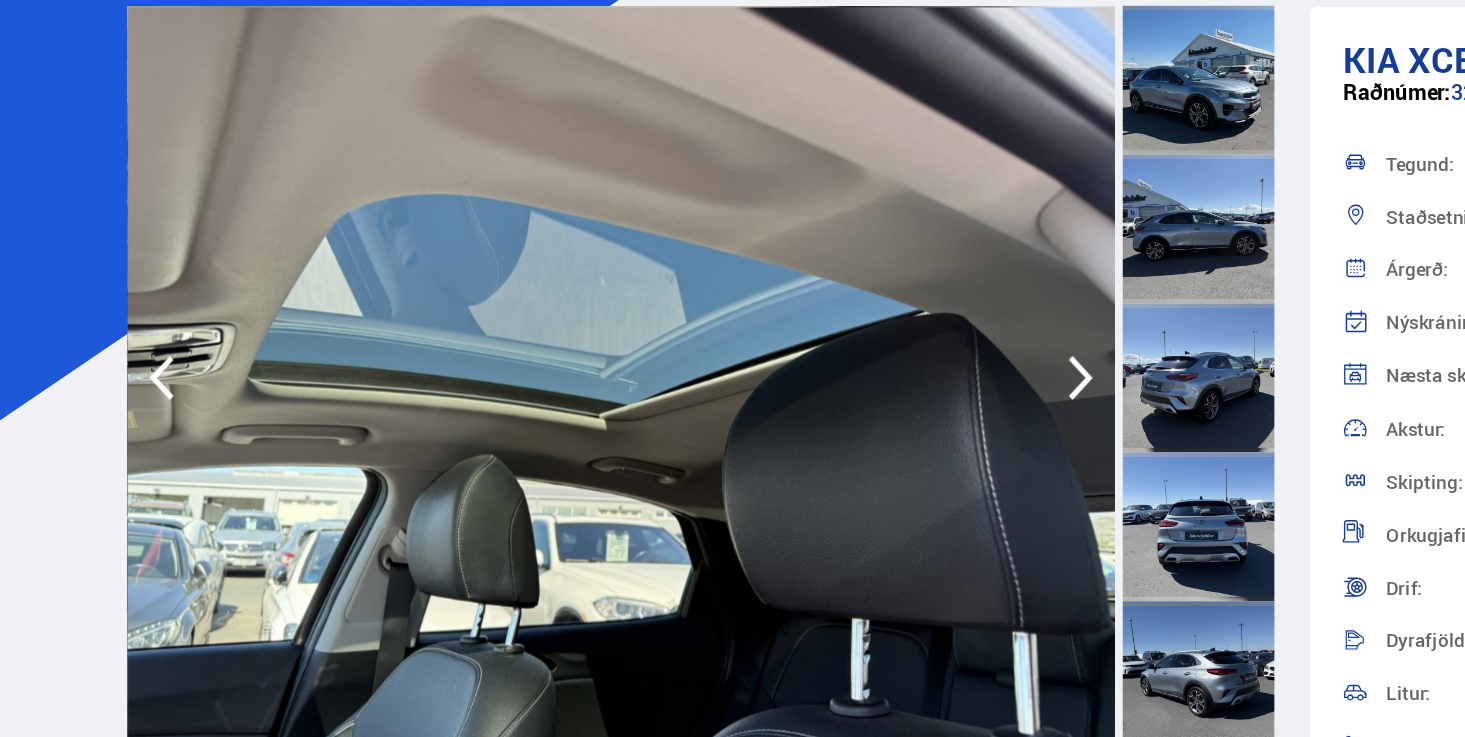 click 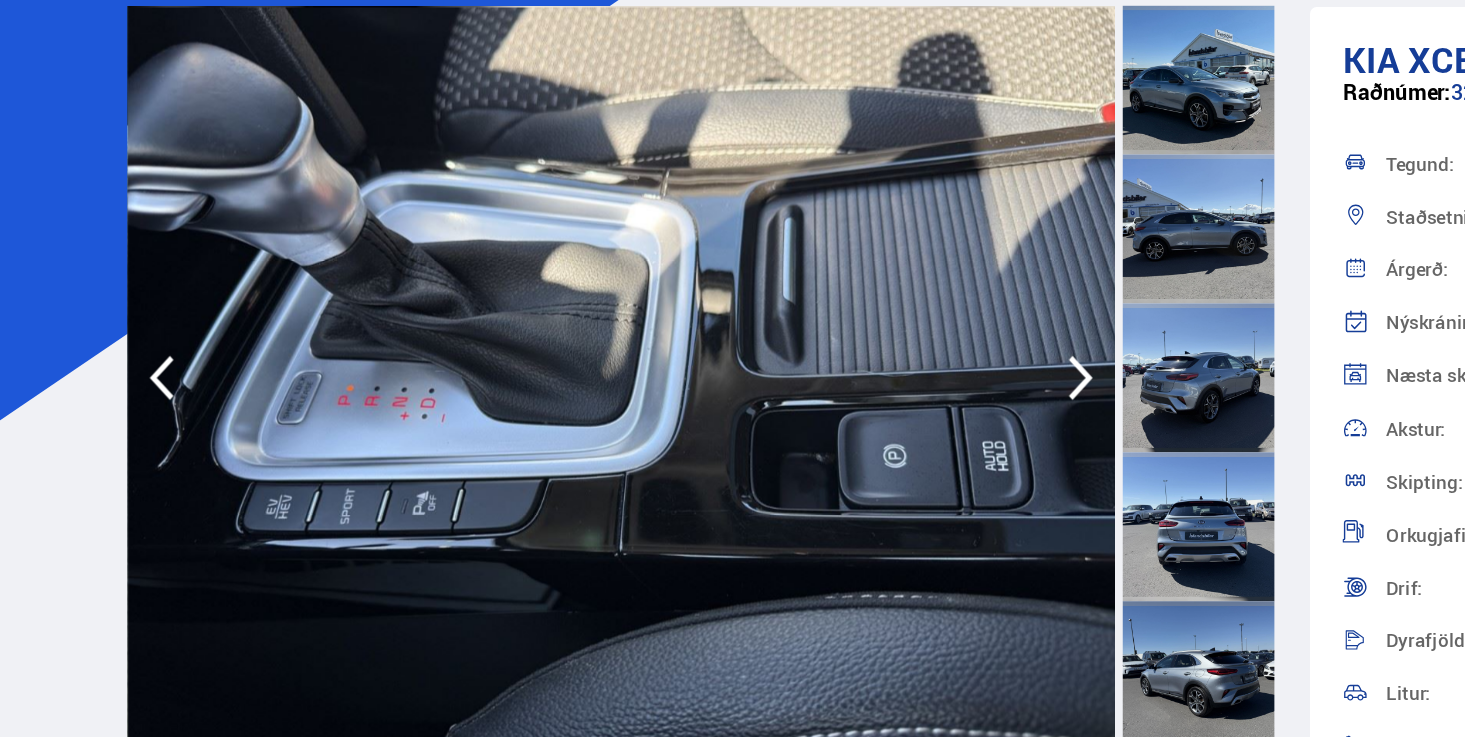 click 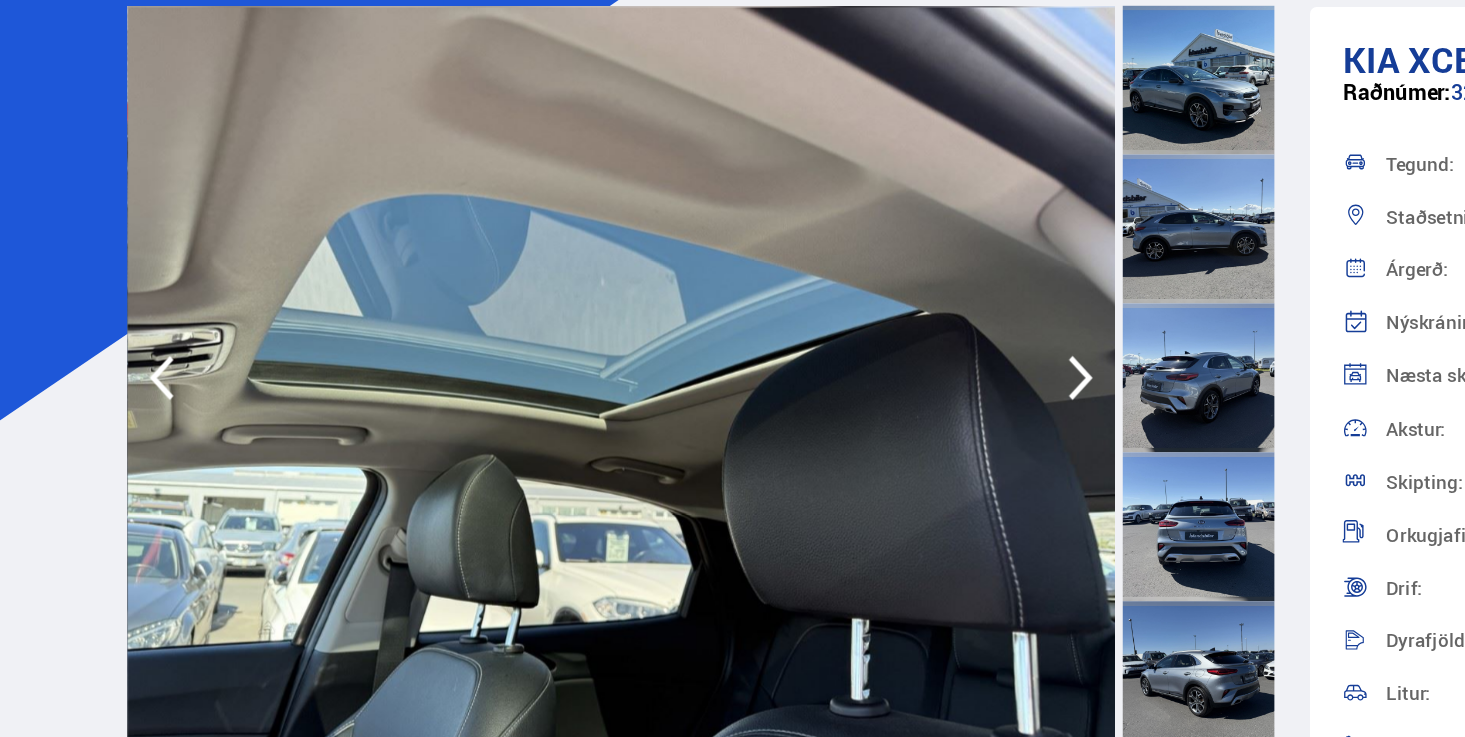 click 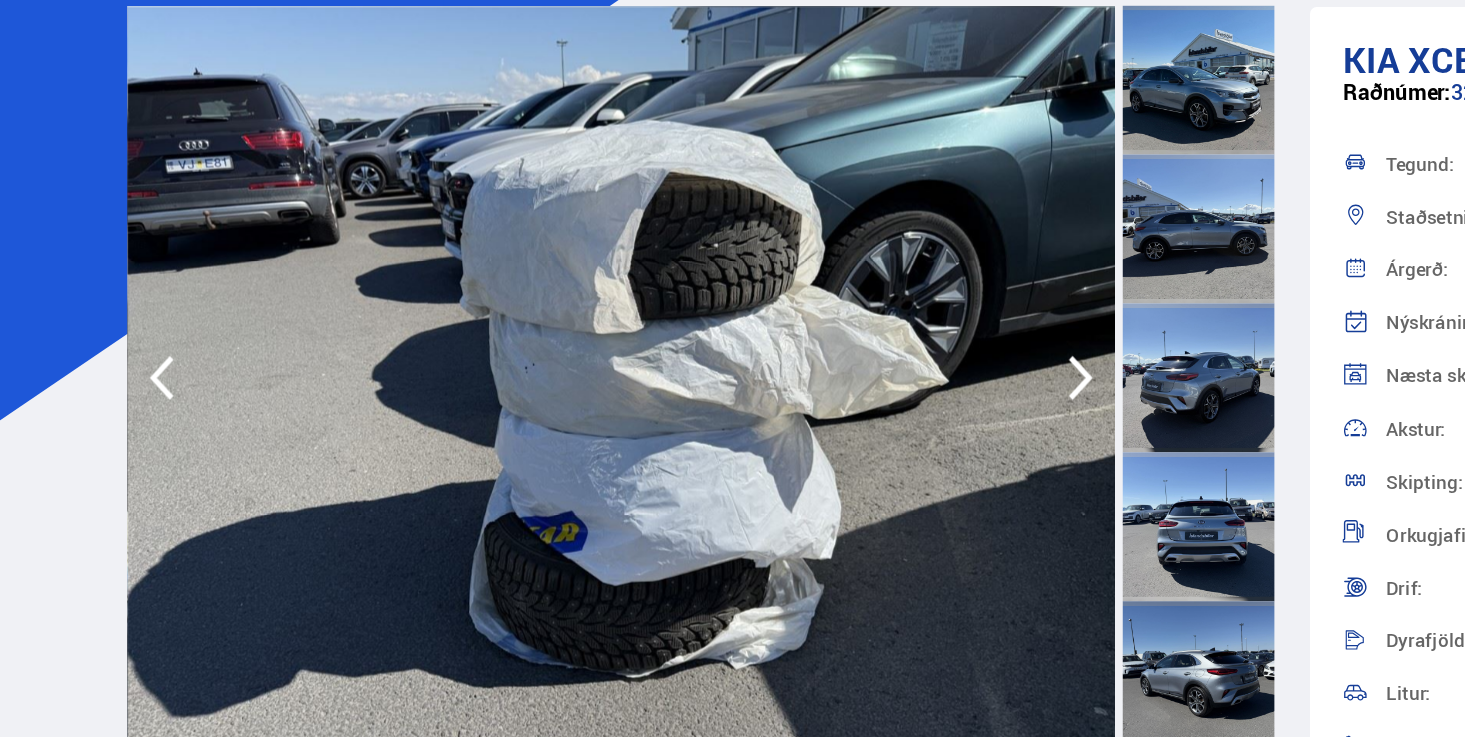 click 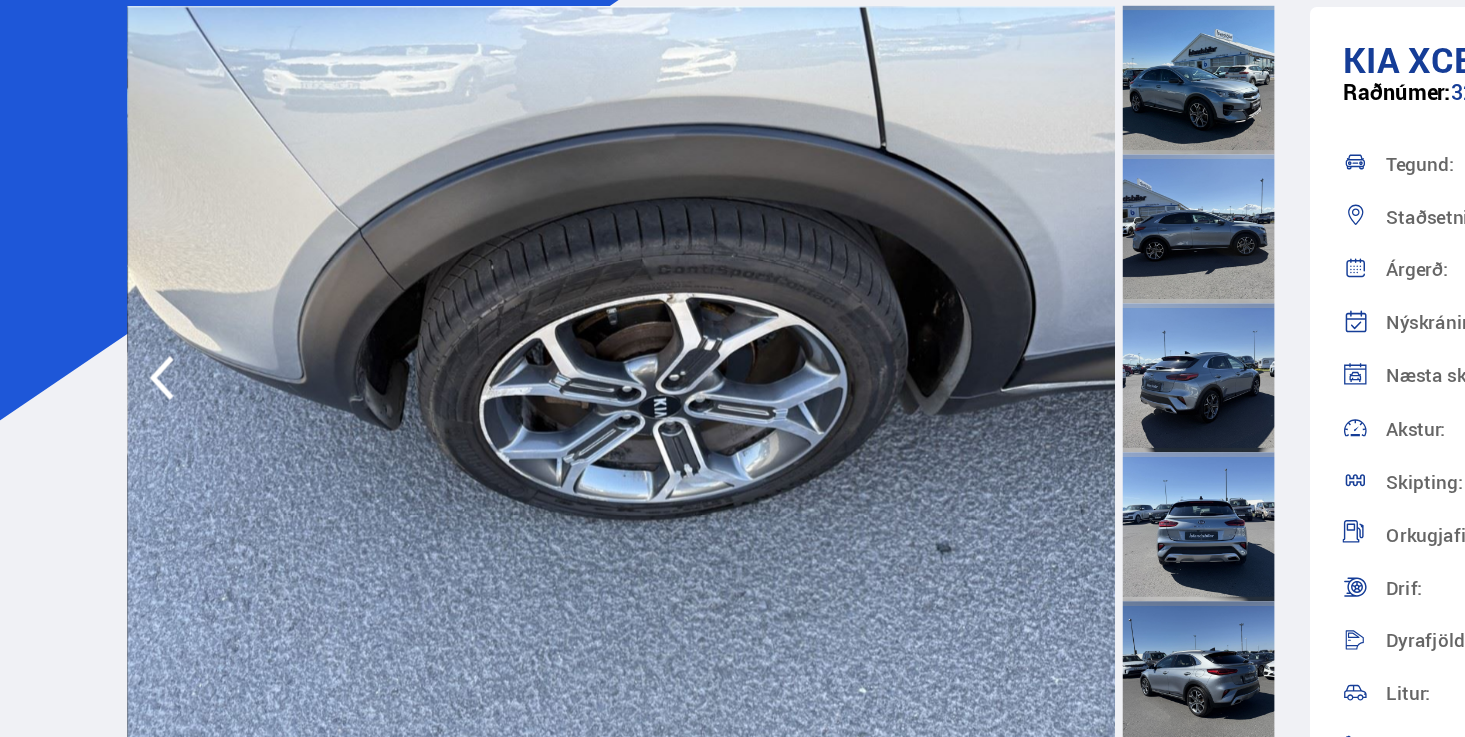 click at bounding box center (466, 363) 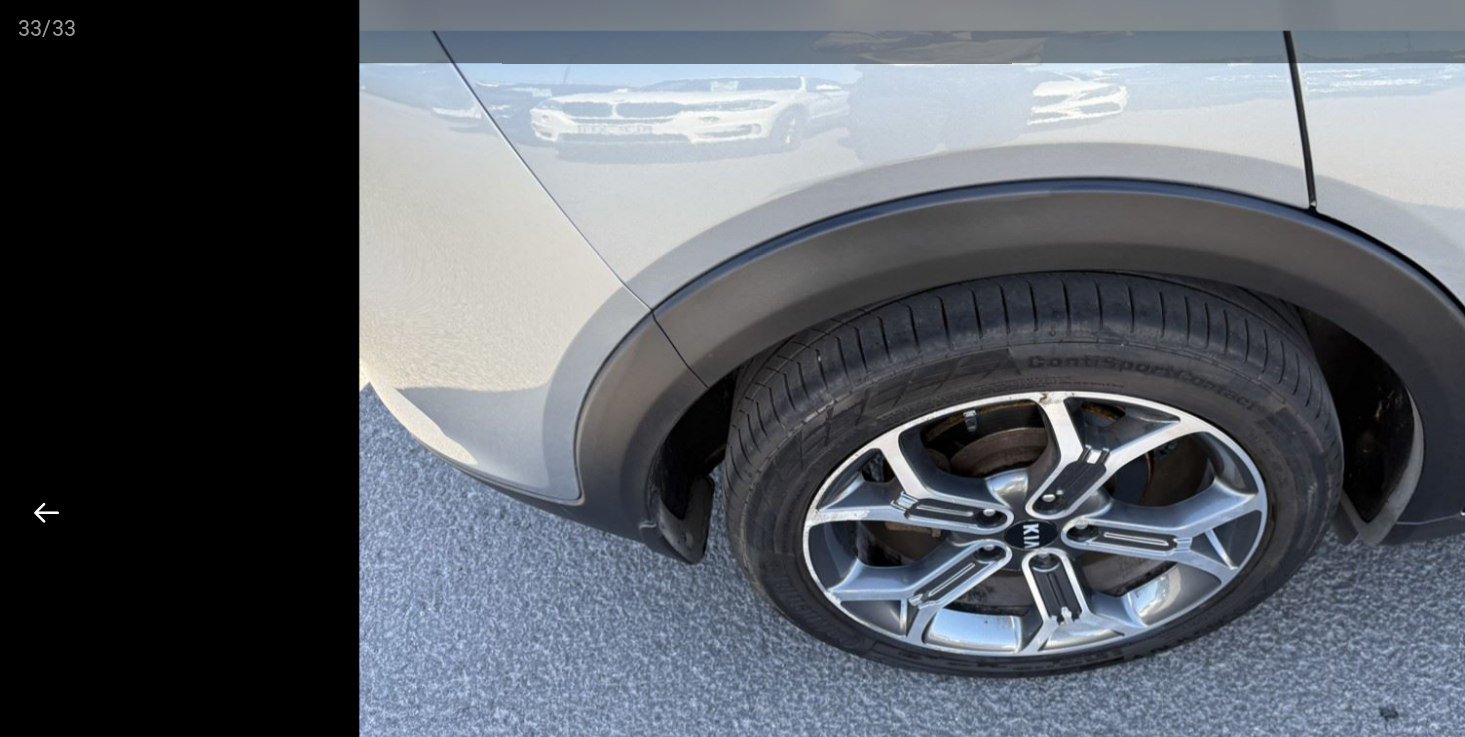 click at bounding box center (41, 378) 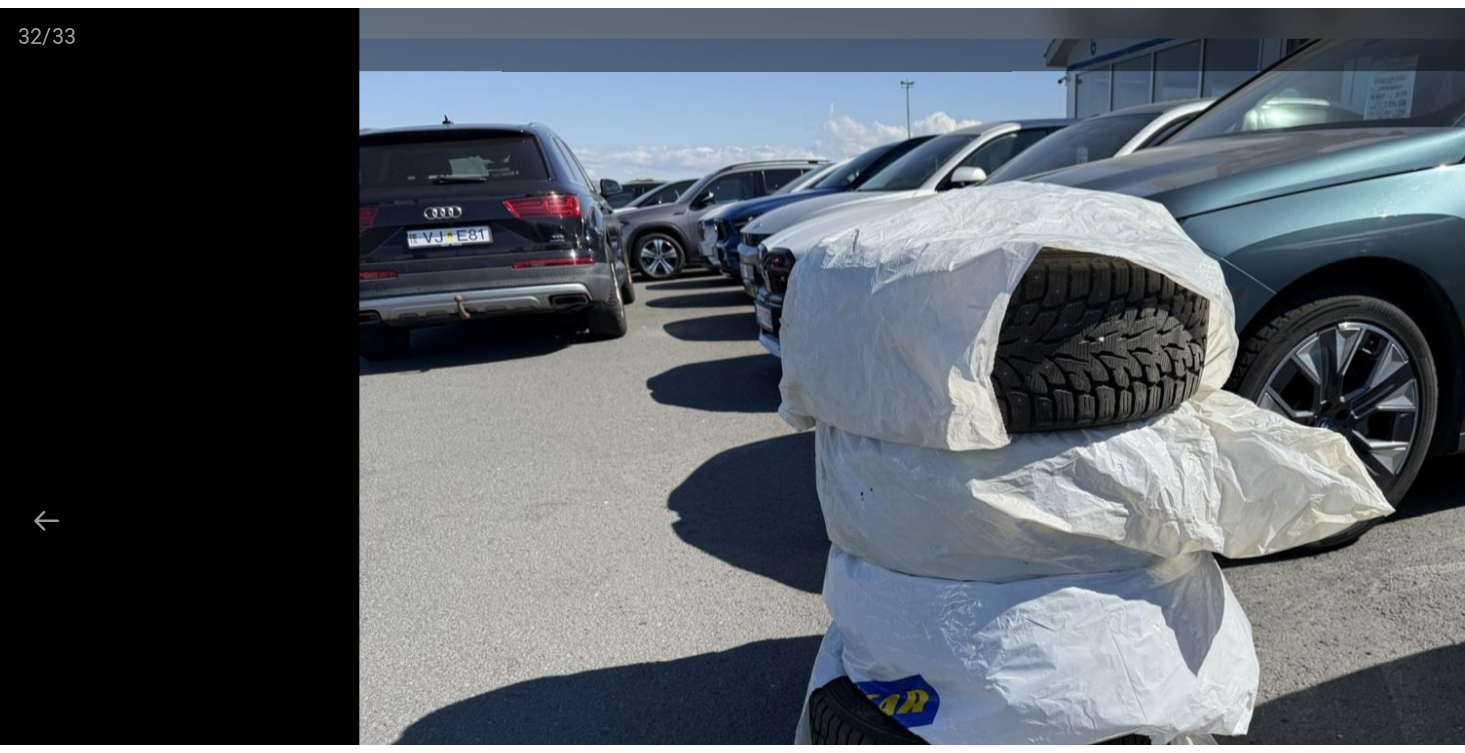 scroll, scrollTop: 0, scrollLeft: 0, axis: both 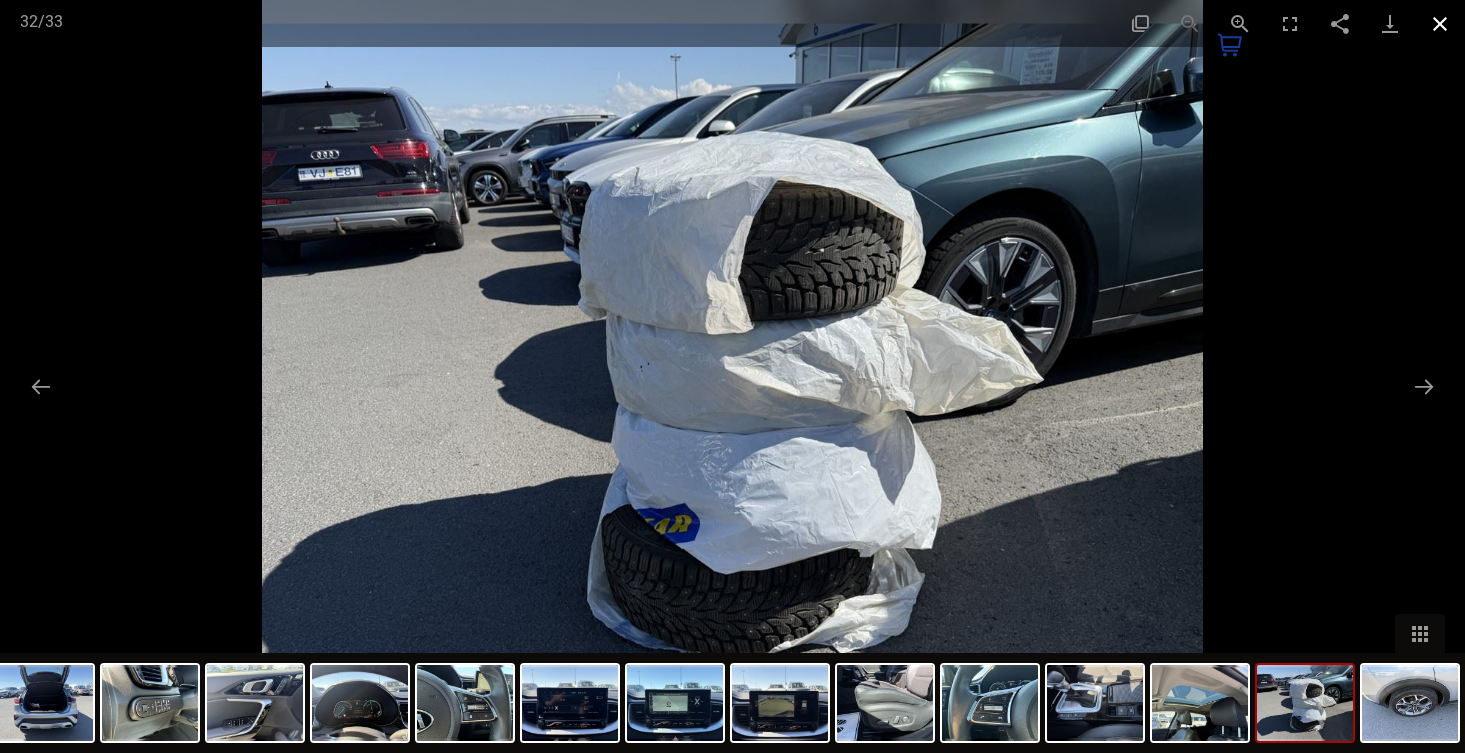 click at bounding box center (1440, 23) 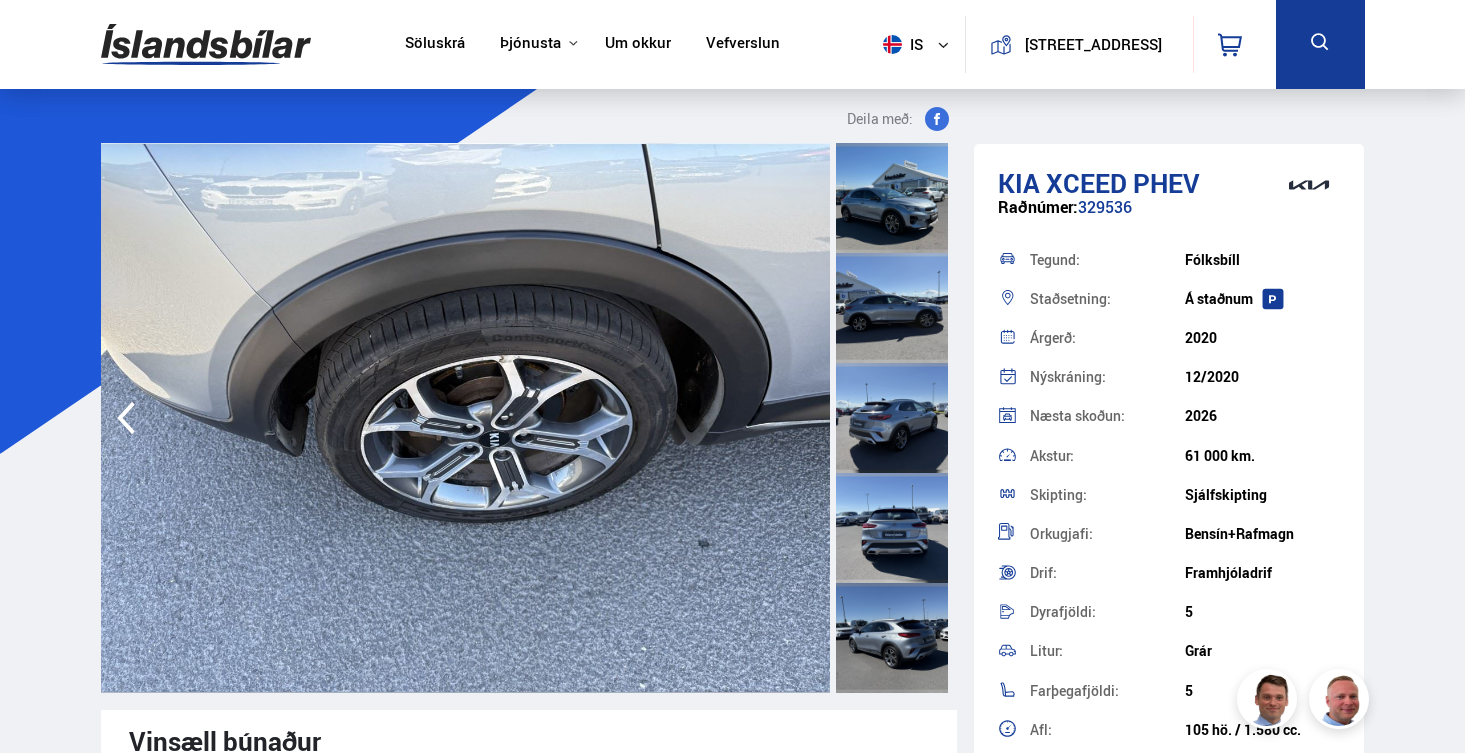 scroll, scrollTop: 139, scrollLeft: 0, axis: vertical 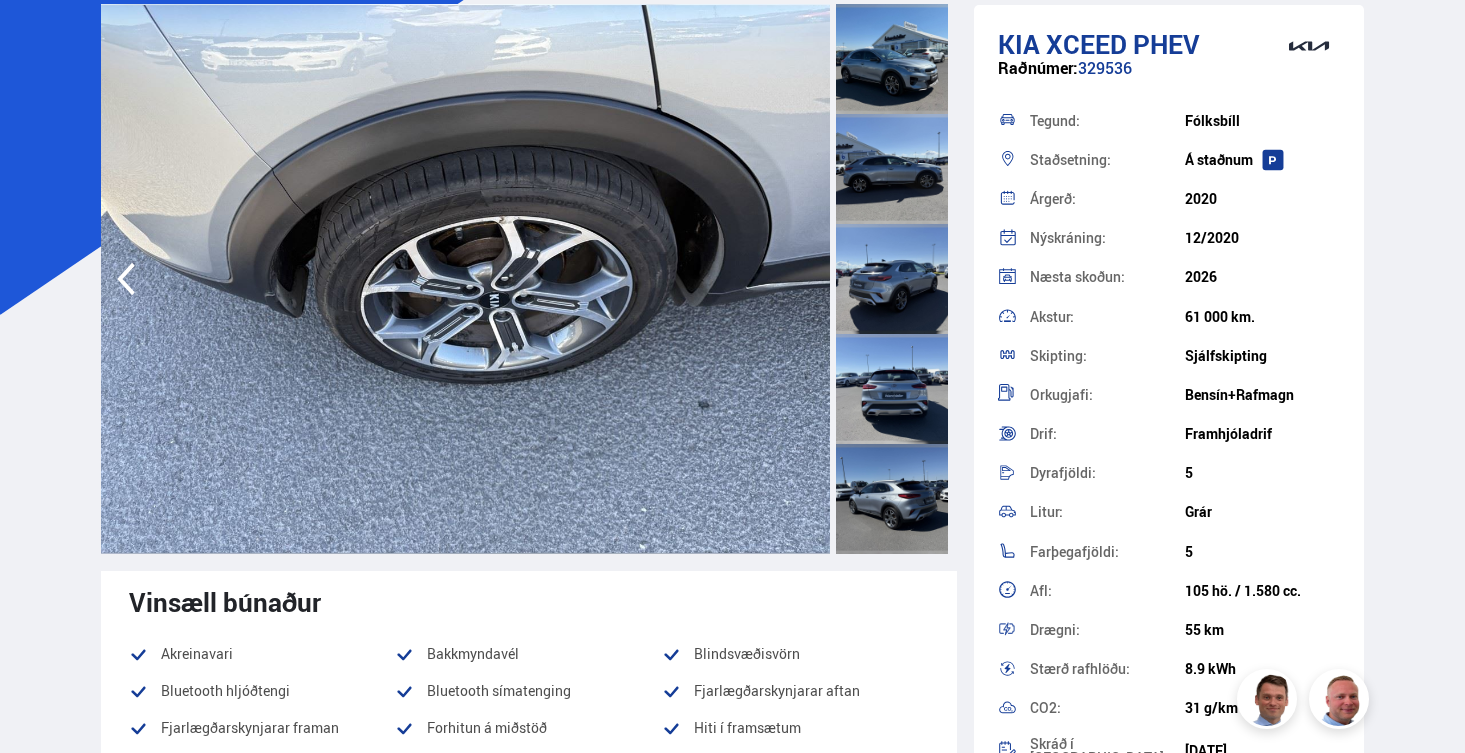 click at bounding box center [892, 59] 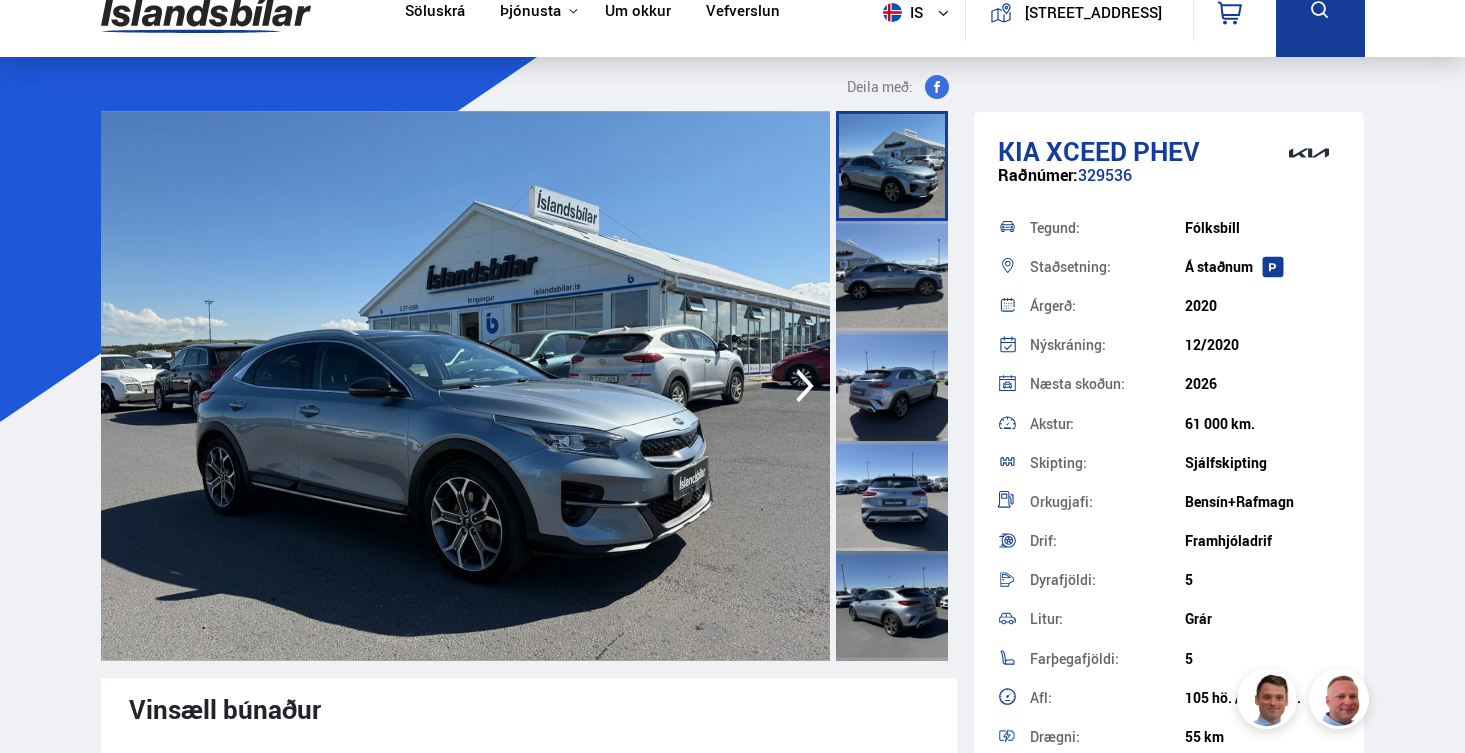 scroll, scrollTop: 12, scrollLeft: 0, axis: vertical 